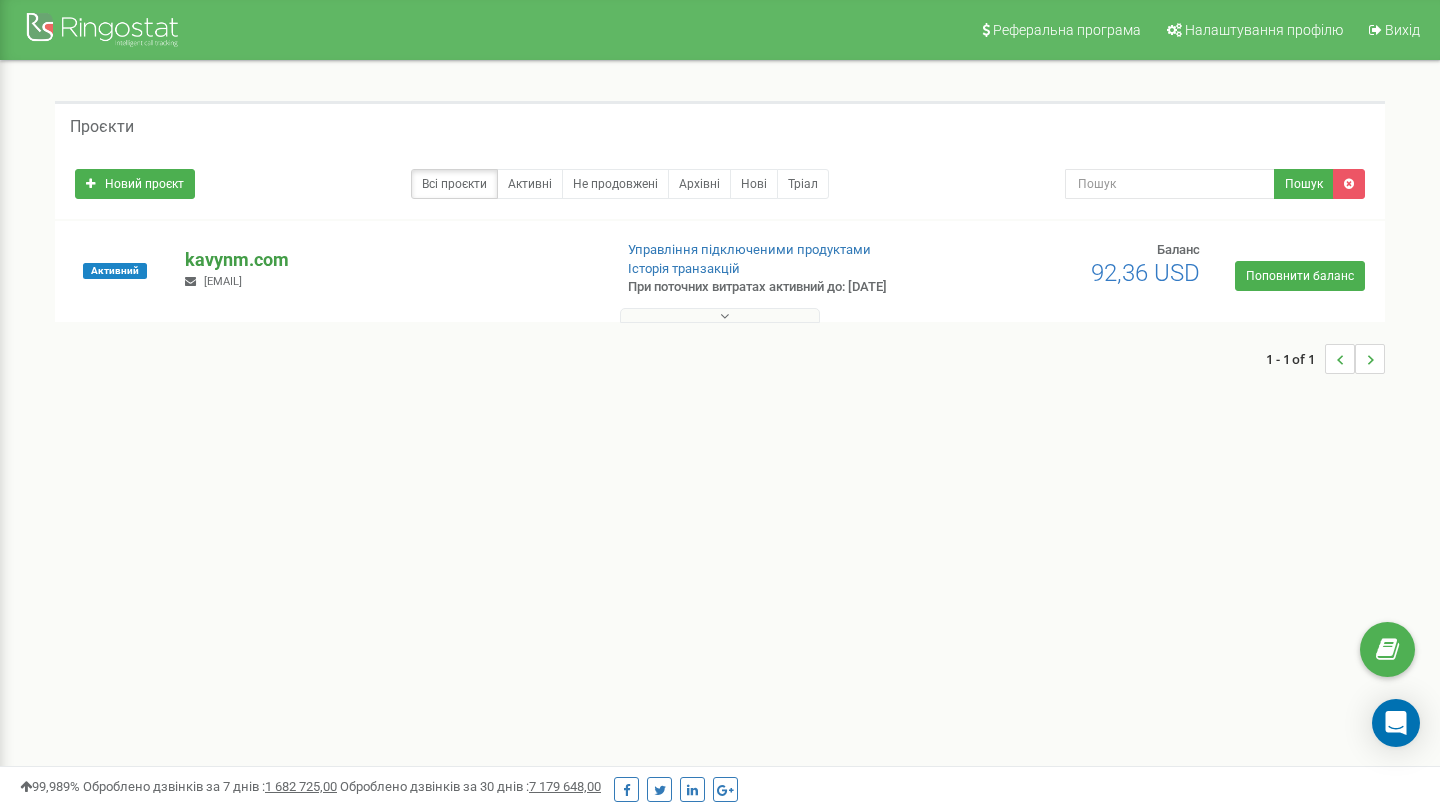 scroll, scrollTop: 0, scrollLeft: 0, axis: both 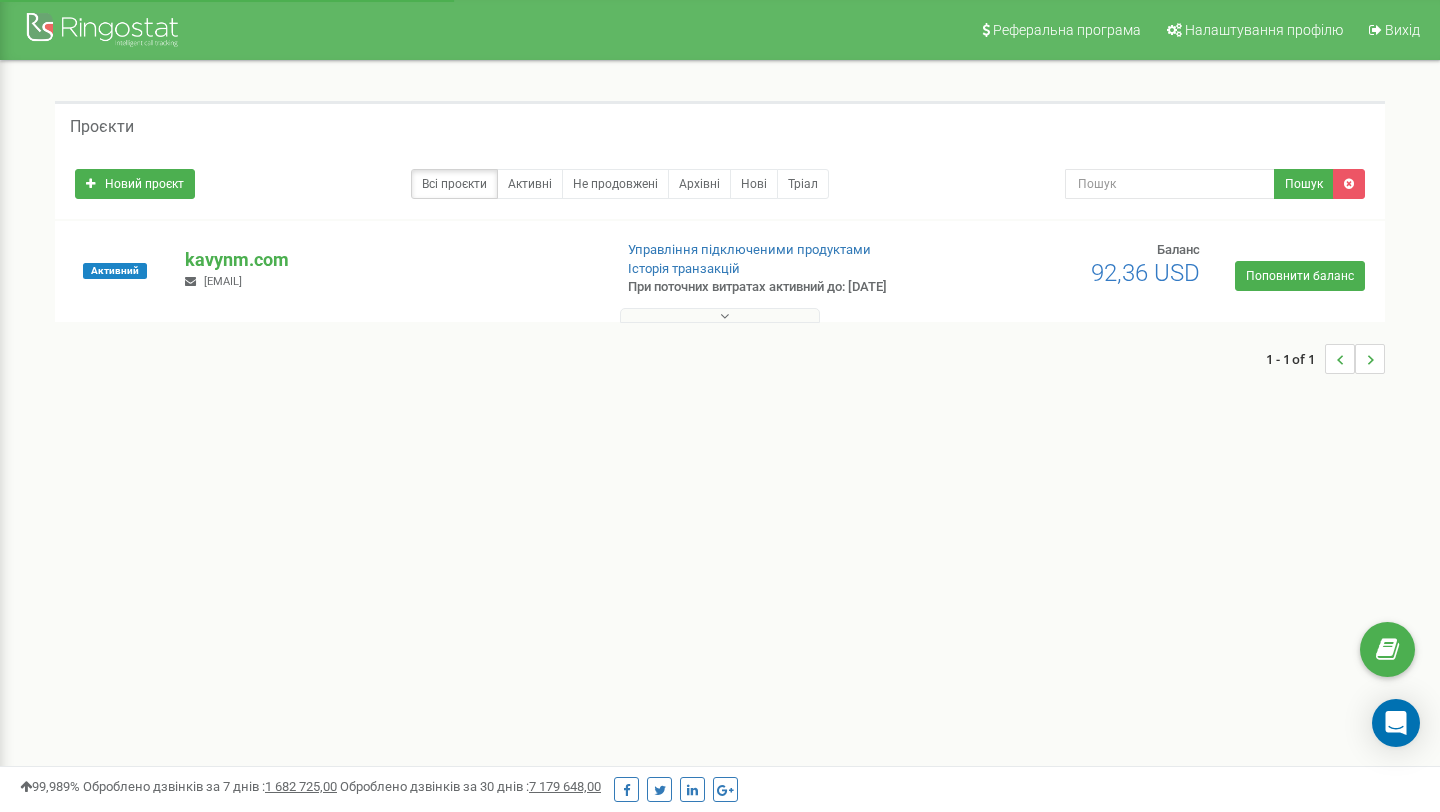 click on "edukavynm@[EMAIL]" at bounding box center (720, 247) 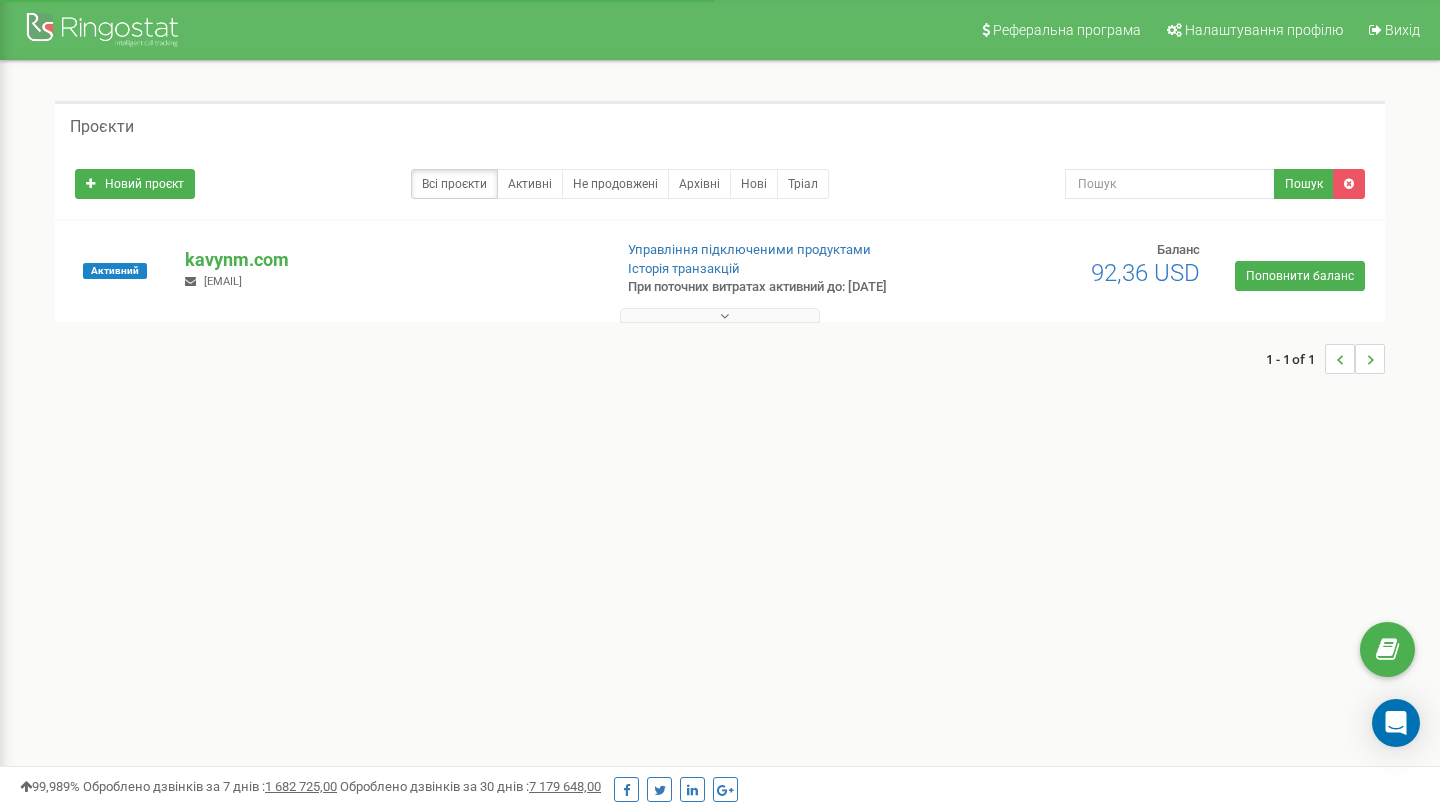 click on "edukavynm@[EMAIL]" at bounding box center (720, 247) 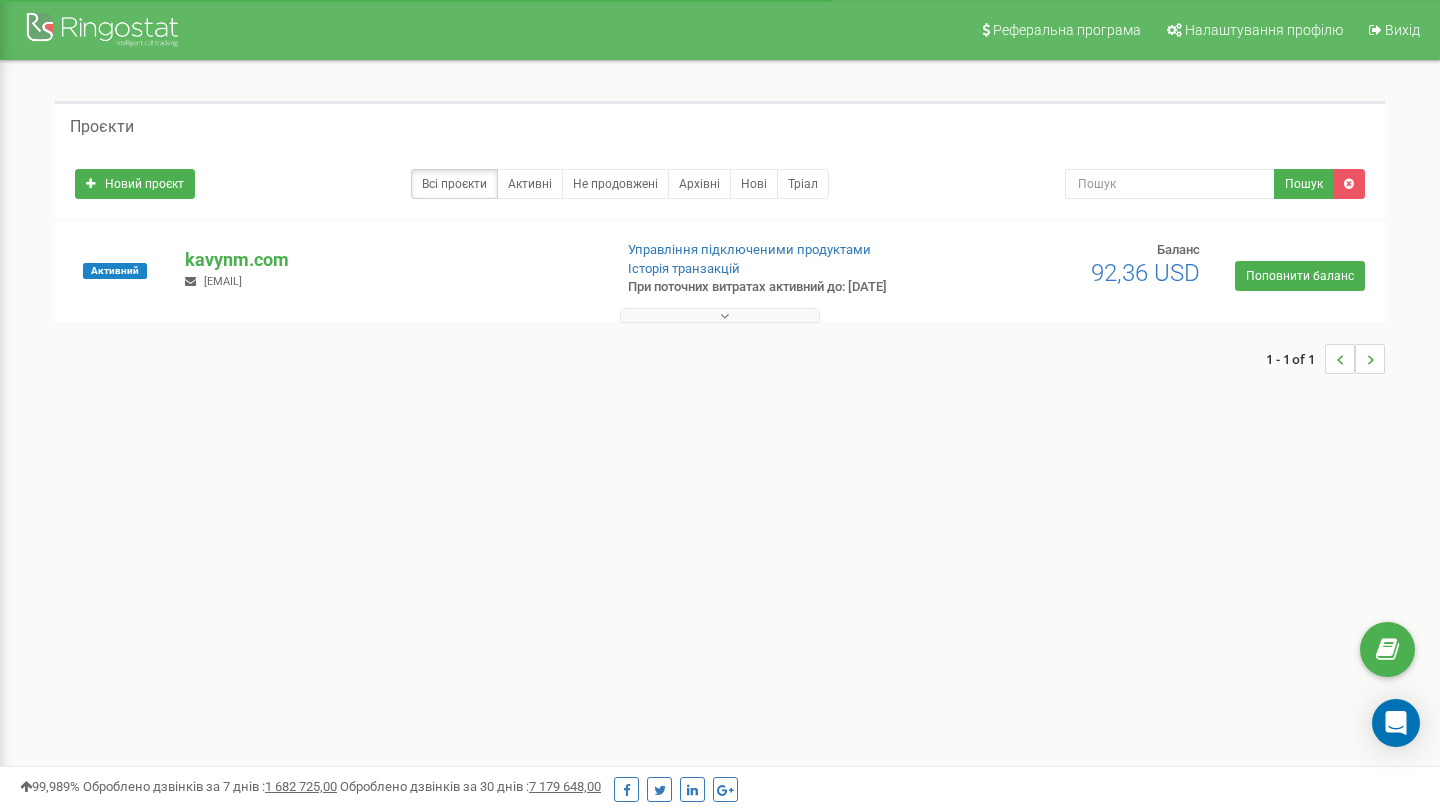 click at bounding box center (720, 311) 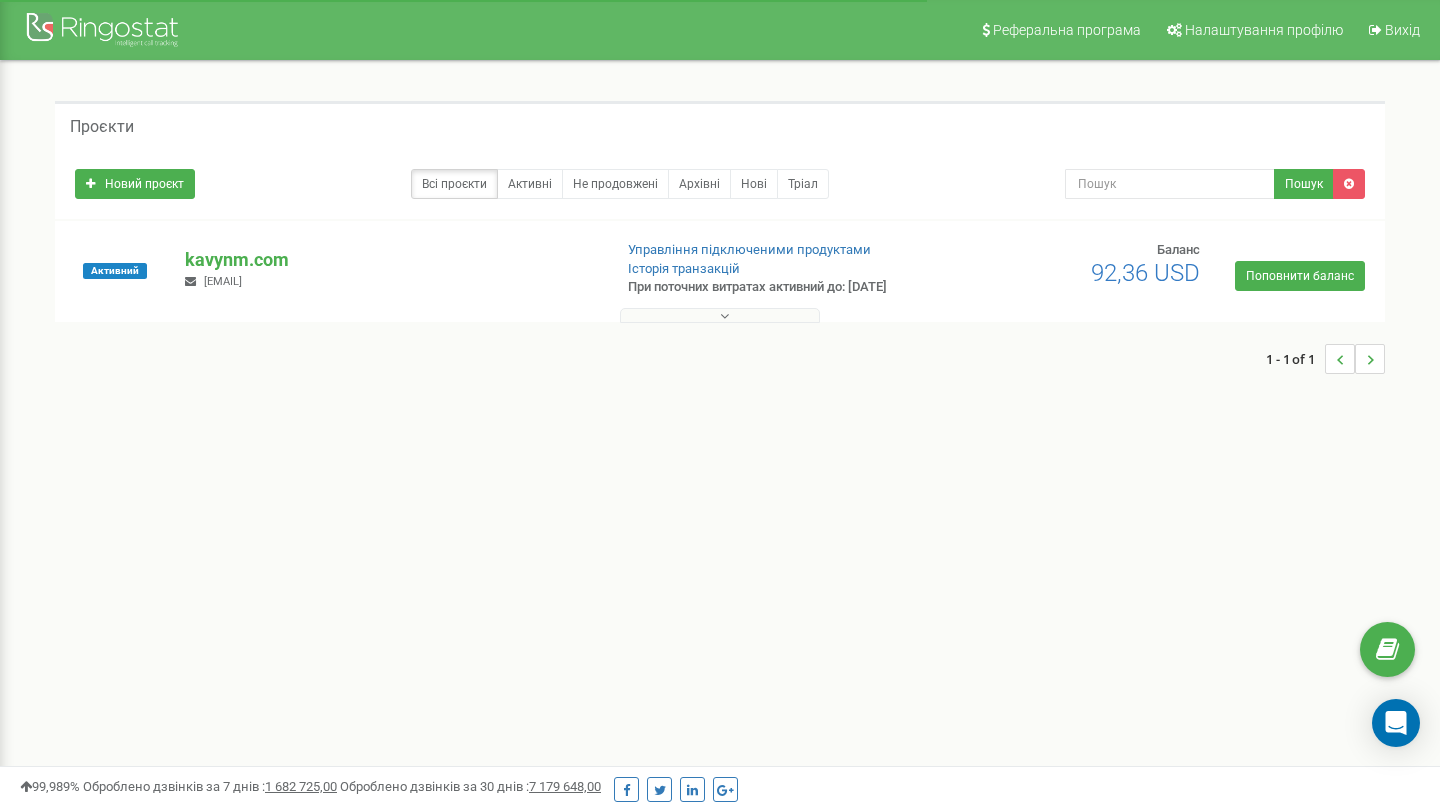 click at bounding box center (720, 315) 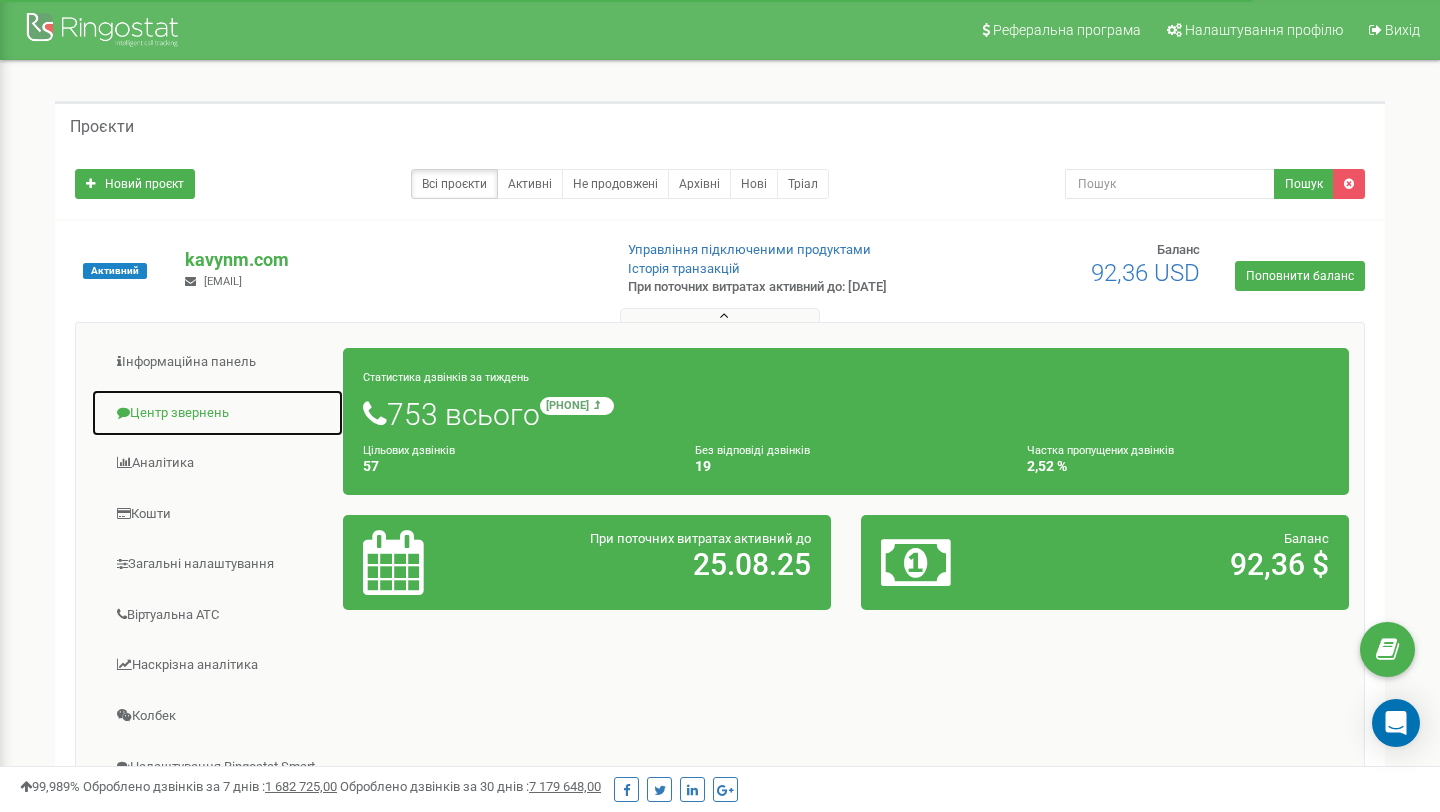 click on "Центр звернень" at bounding box center (217, 413) 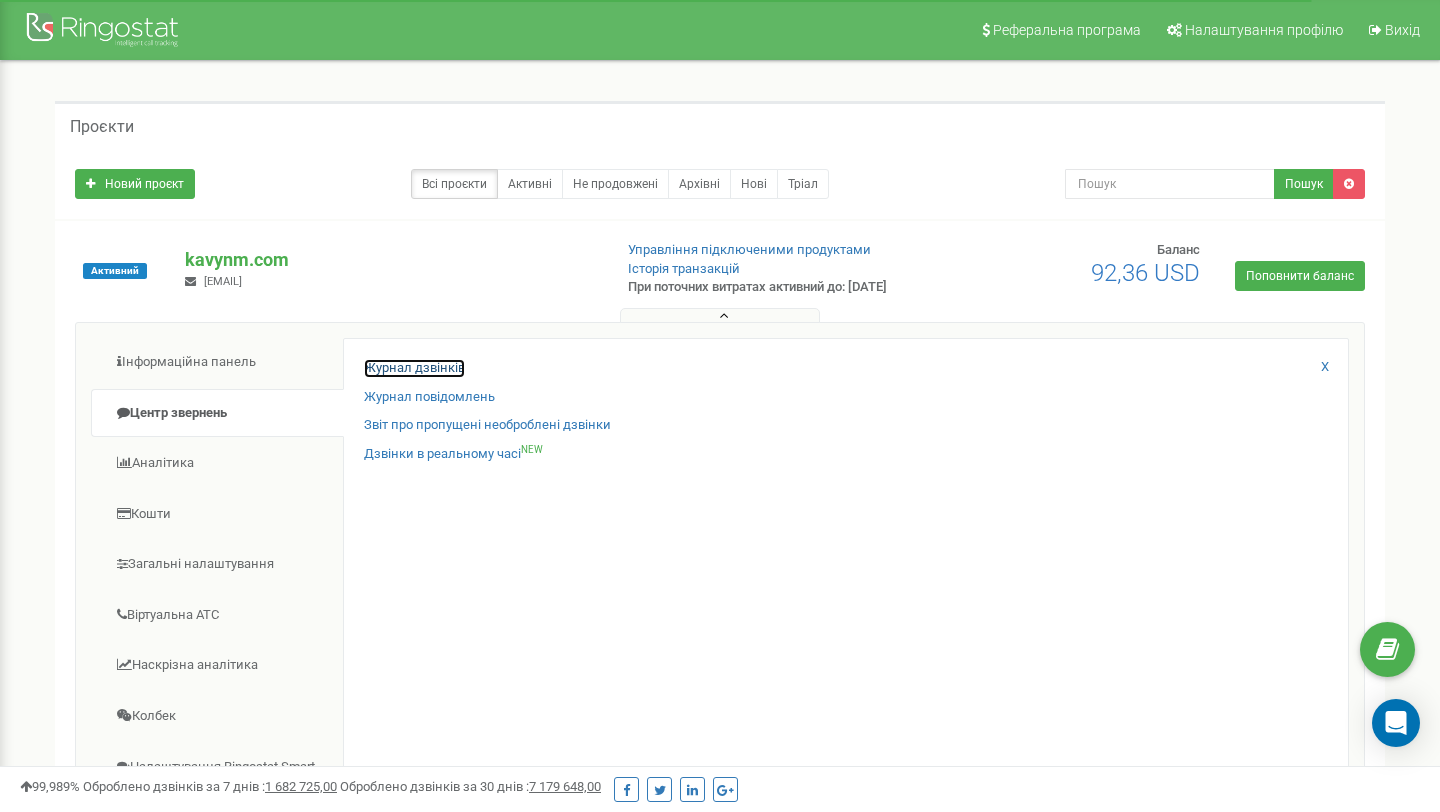click on "Журнал дзвінків" at bounding box center (414, 368) 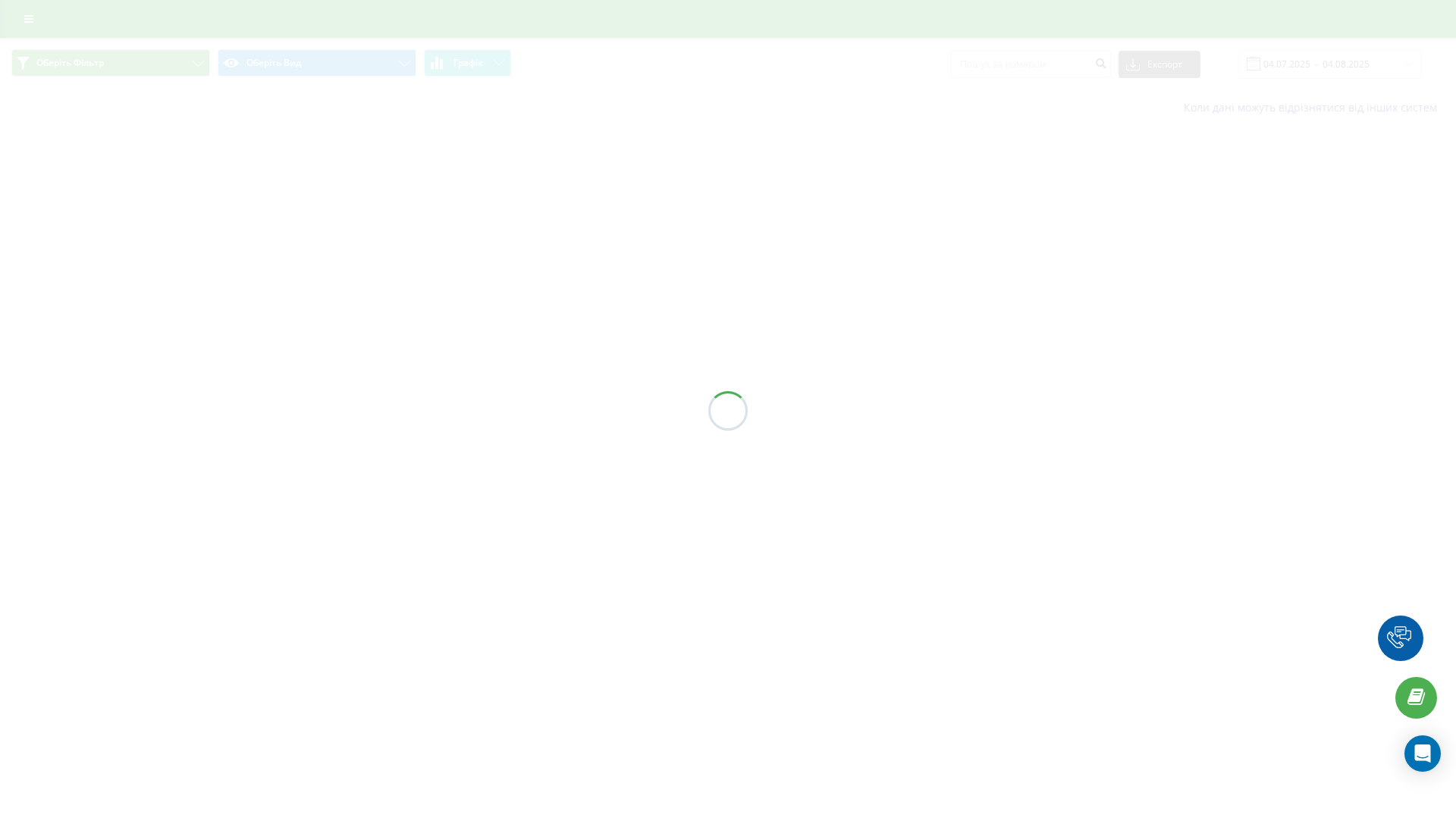 scroll, scrollTop: 0, scrollLeft: 0, axis: both 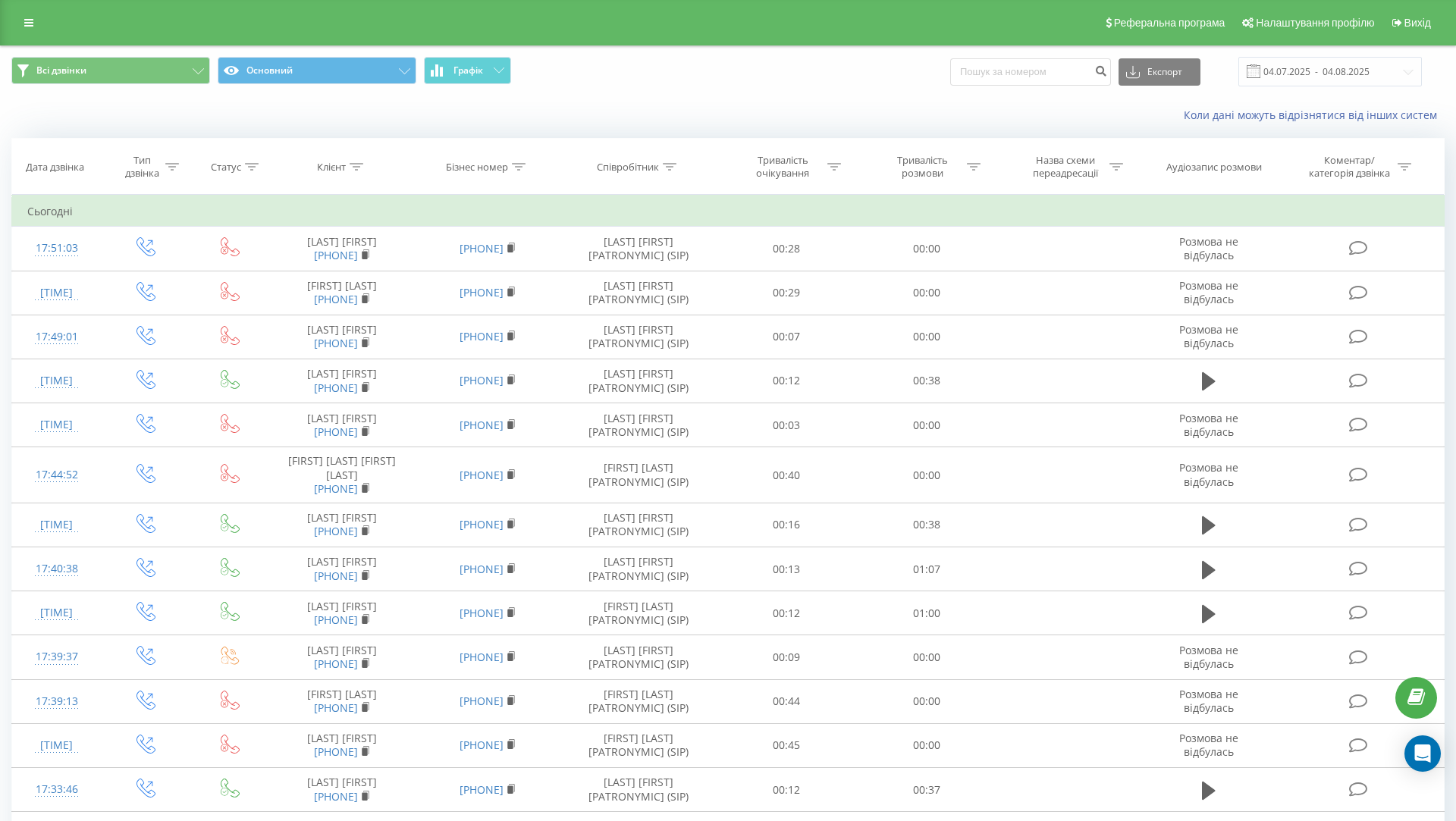 click 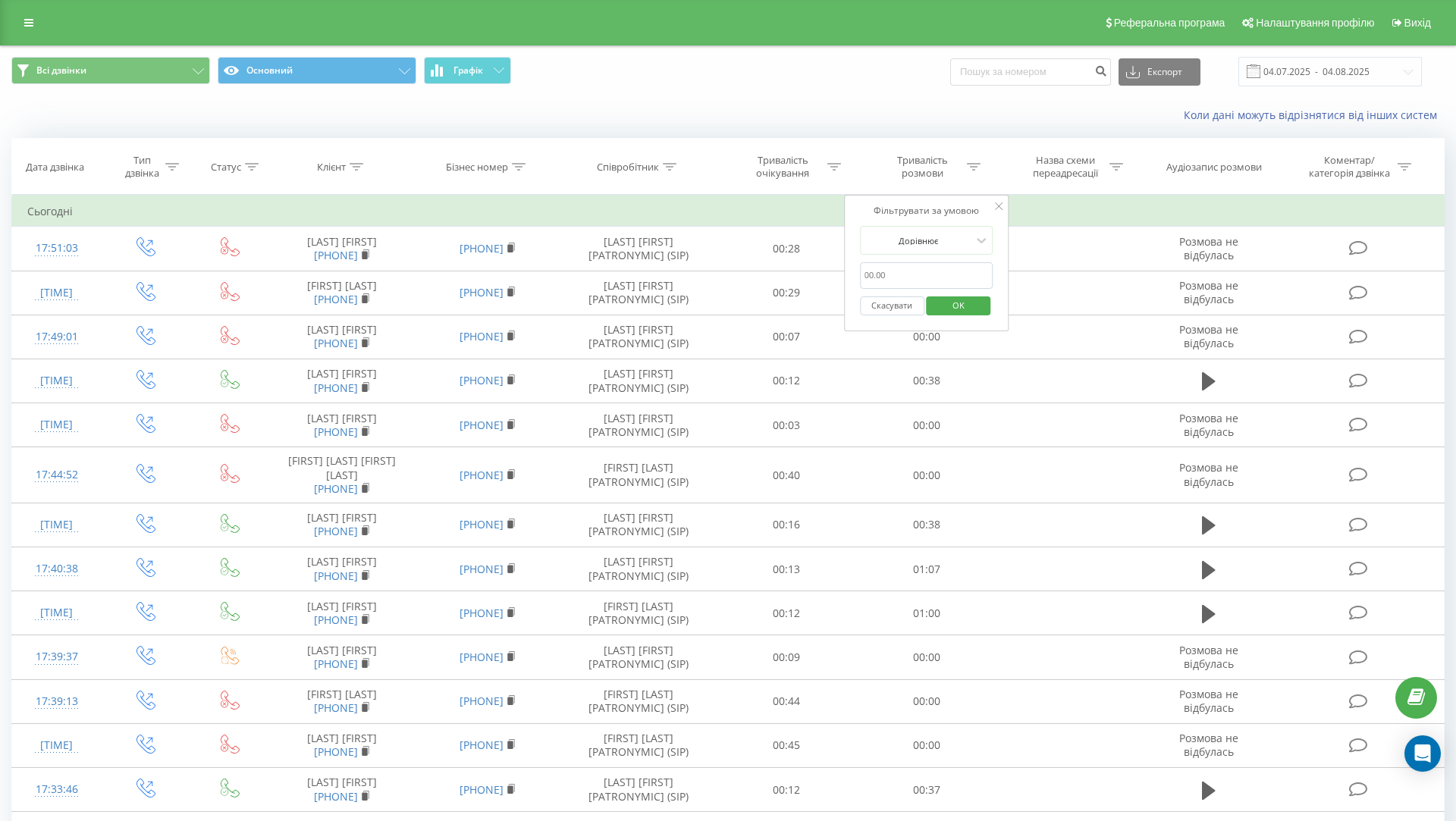 click at bounding box center (927, 275) 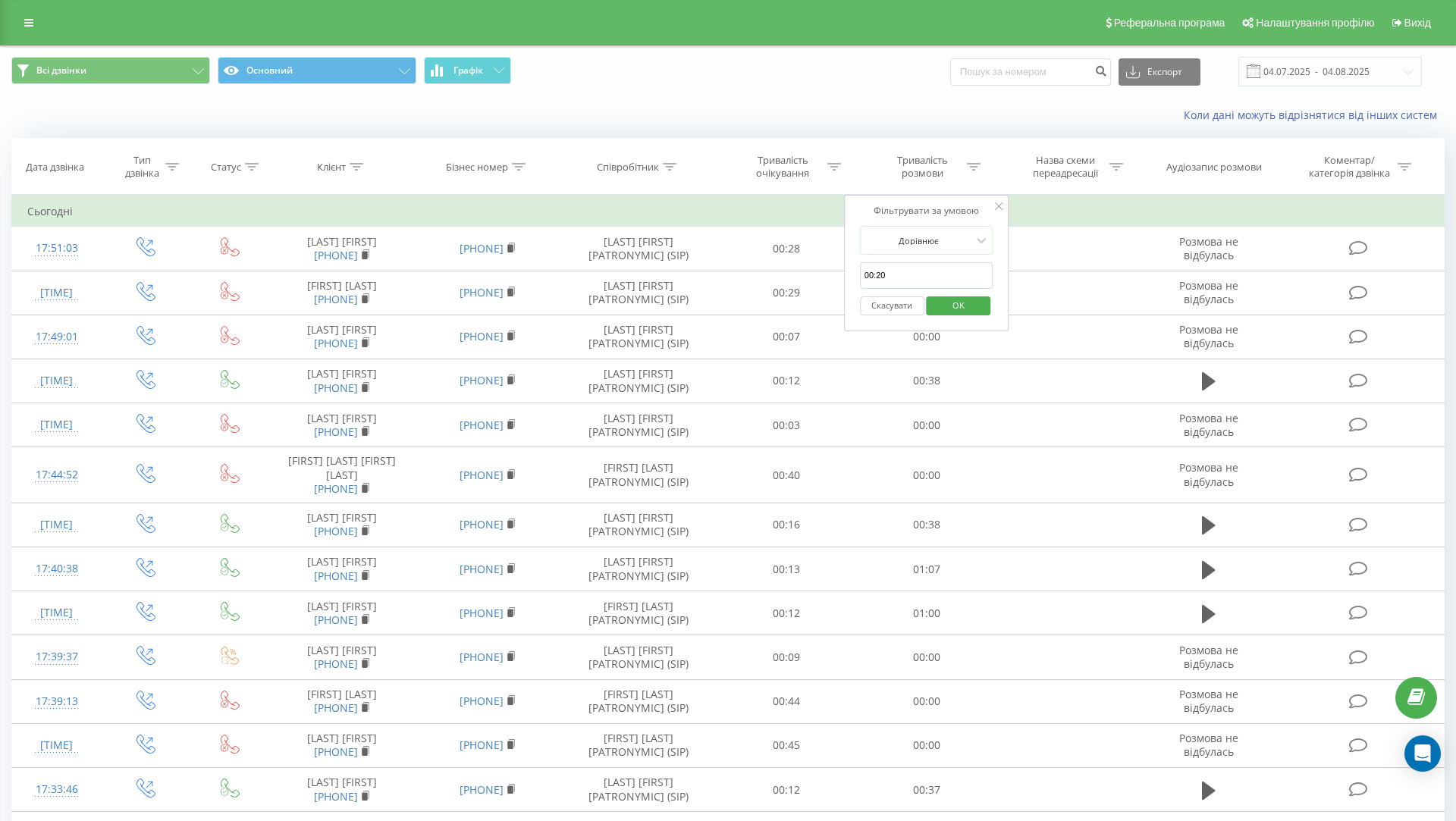 click on "OK" at bounding box center (959, 305) 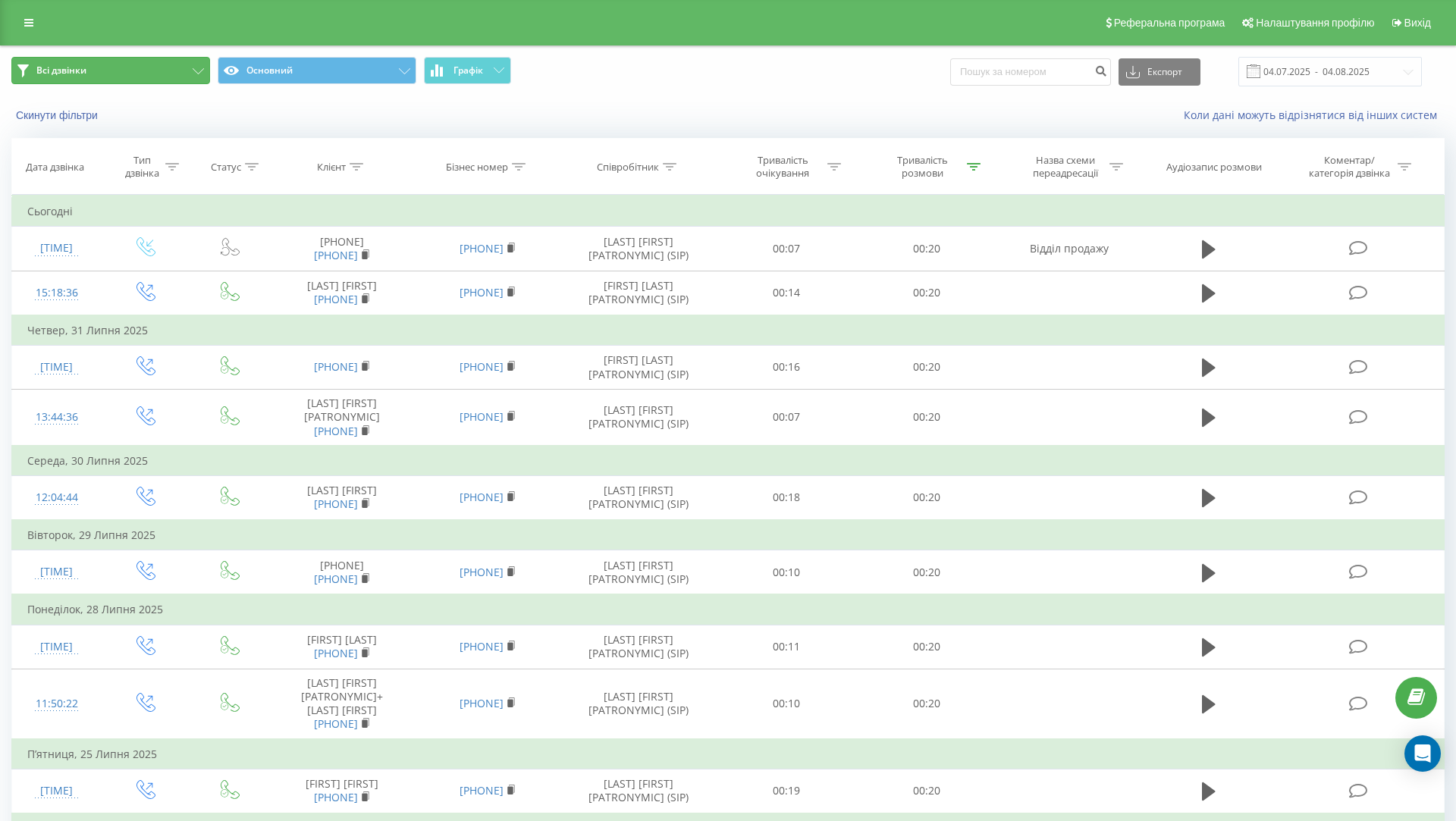 click on "Всі дзвінки" at bounding box center (111, 71) 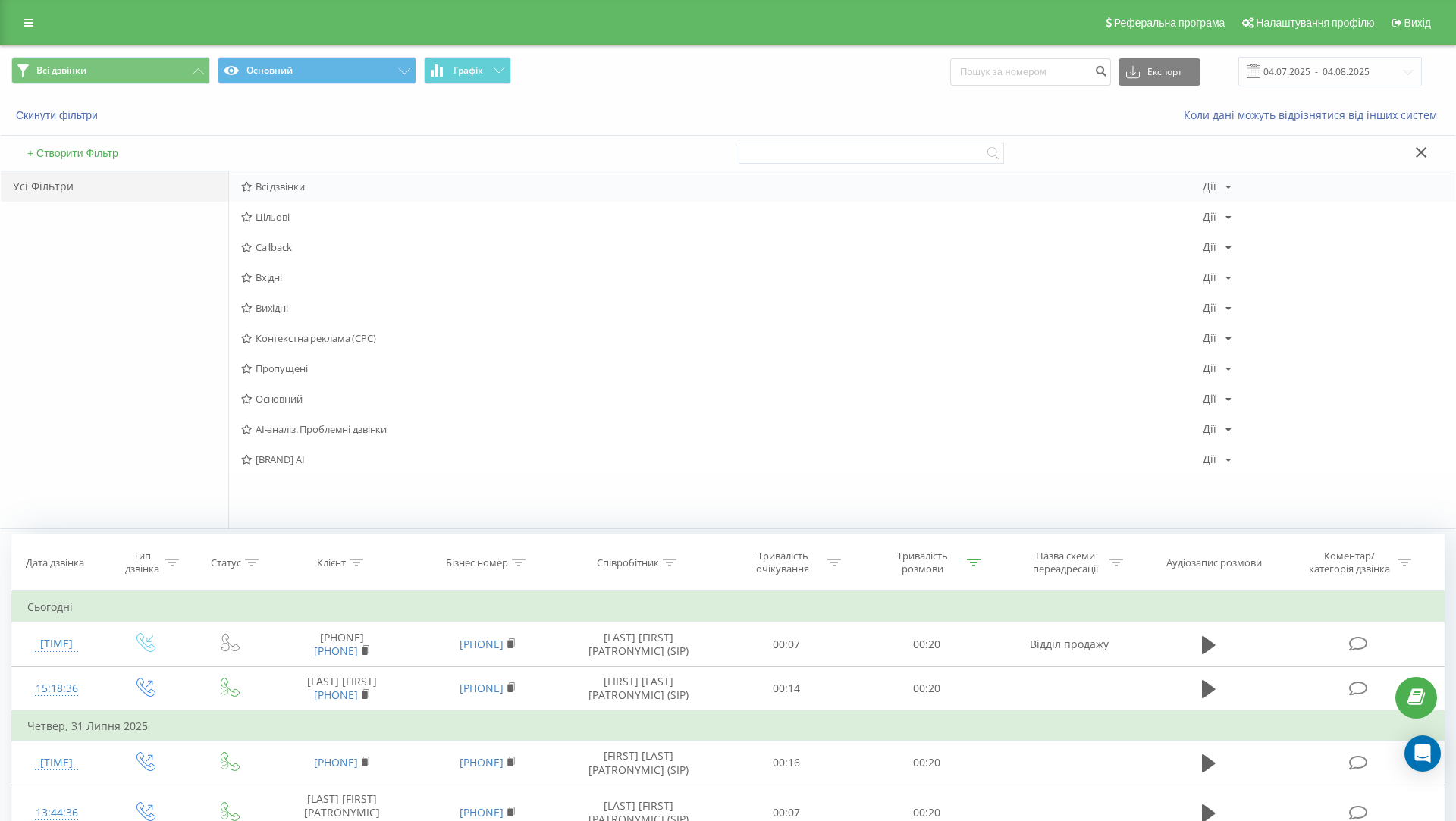 click on "Всі дзвінки" at bounding box center [722, 186] 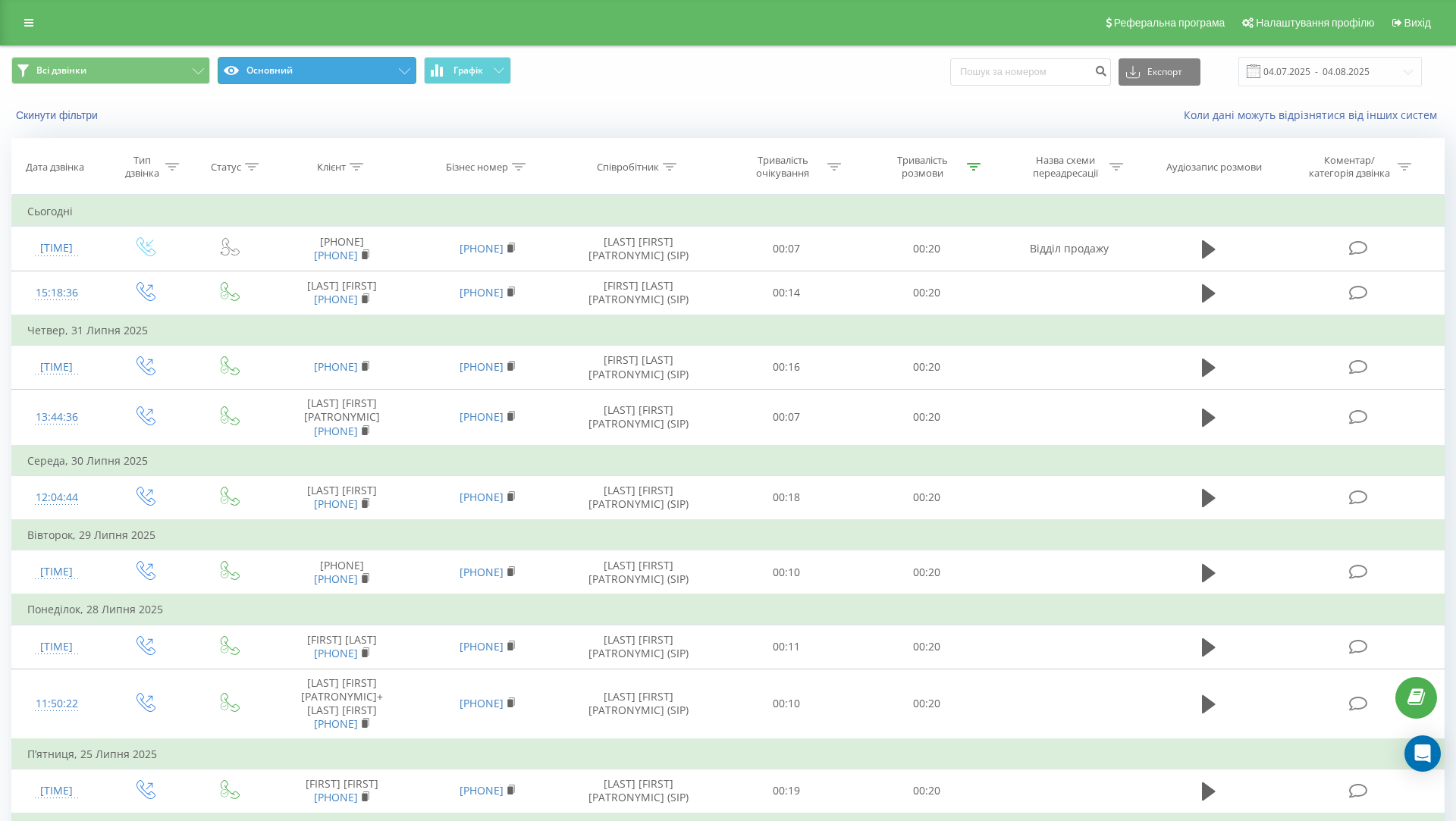 click on "Основний" at bounding box center [317, 71] 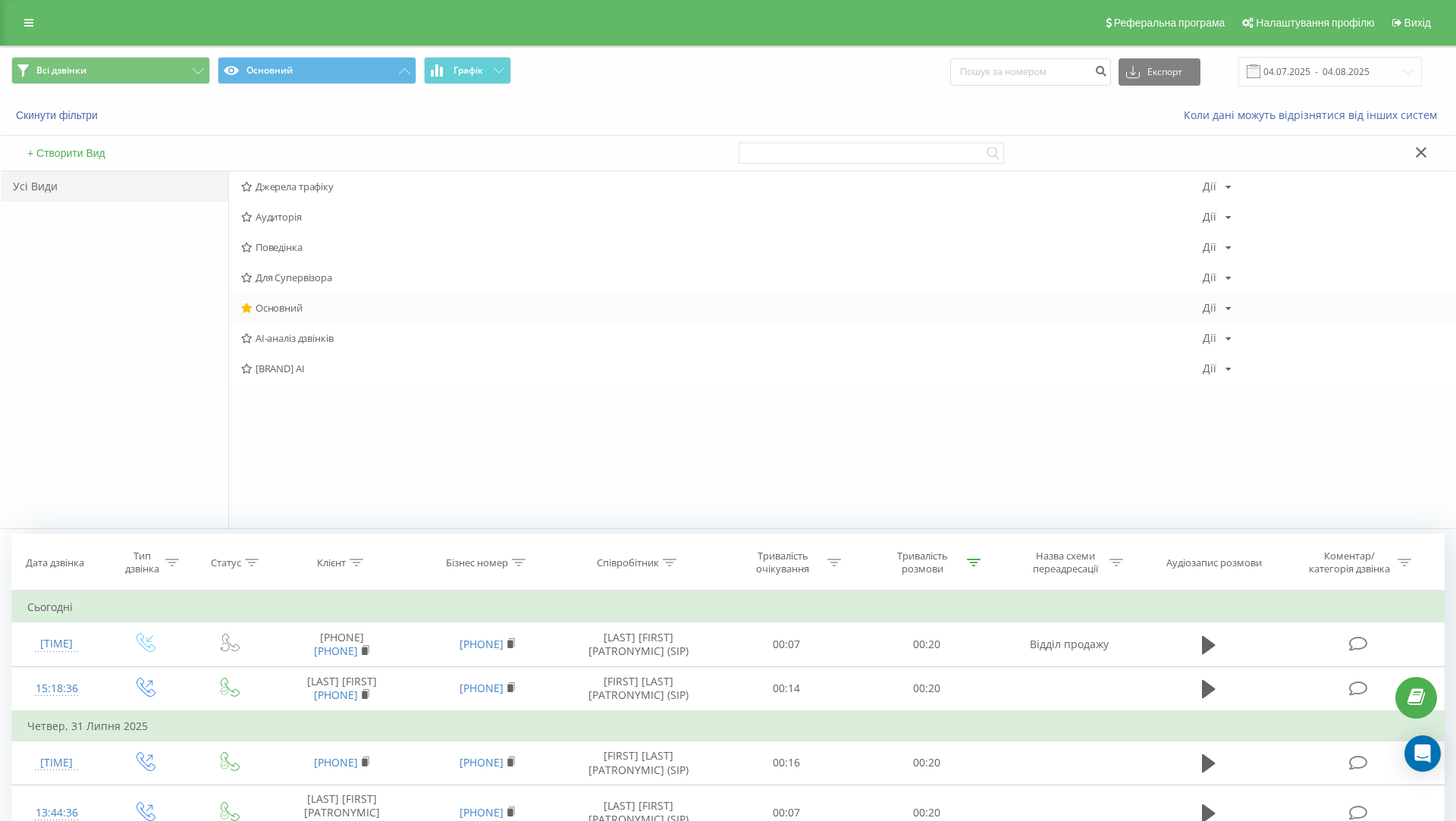 click on "Основний" at bounding box center [722, 308] 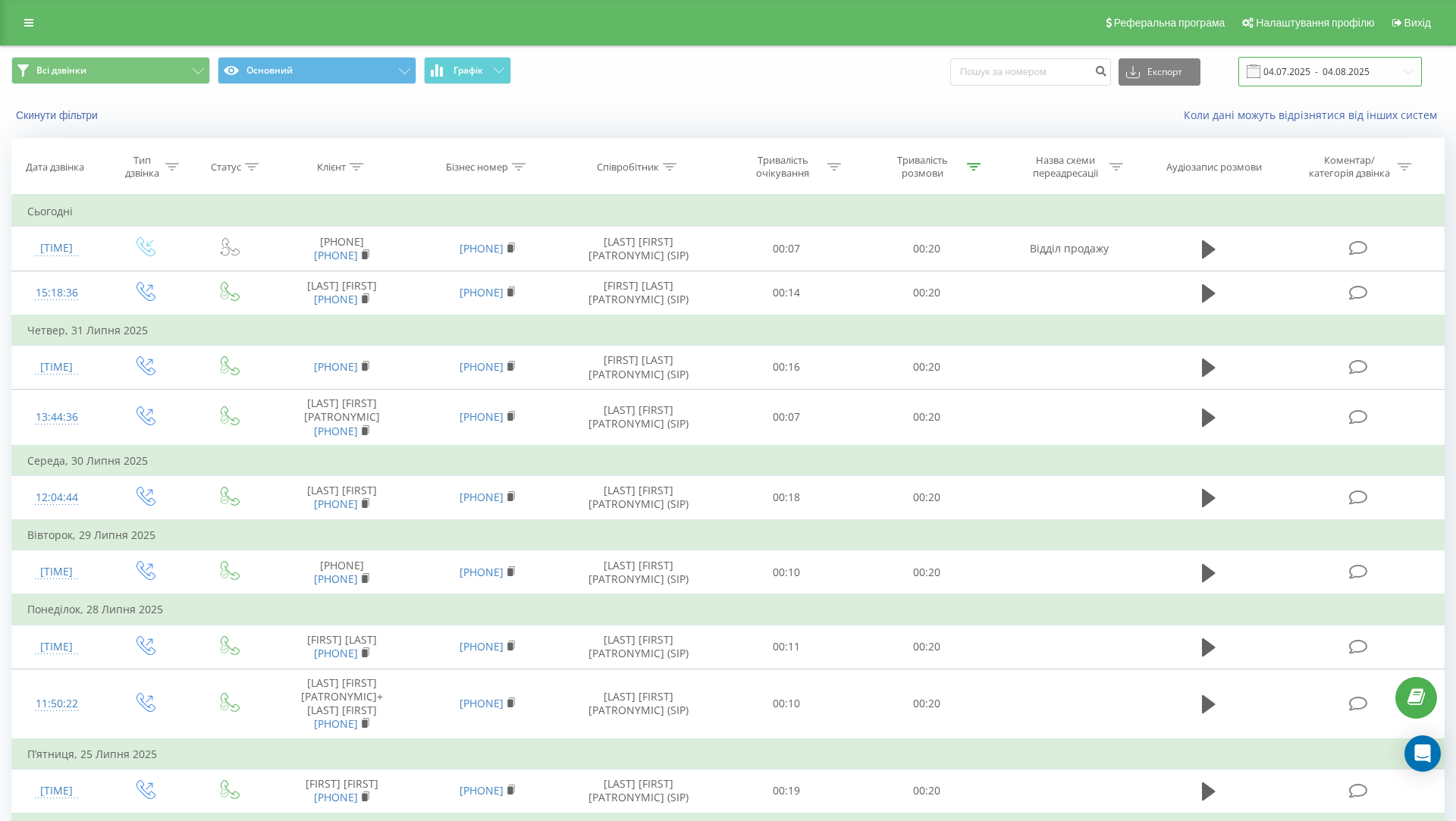click on "04.07.2025  -  04.08.2025" at bounding box center [1330, 71] 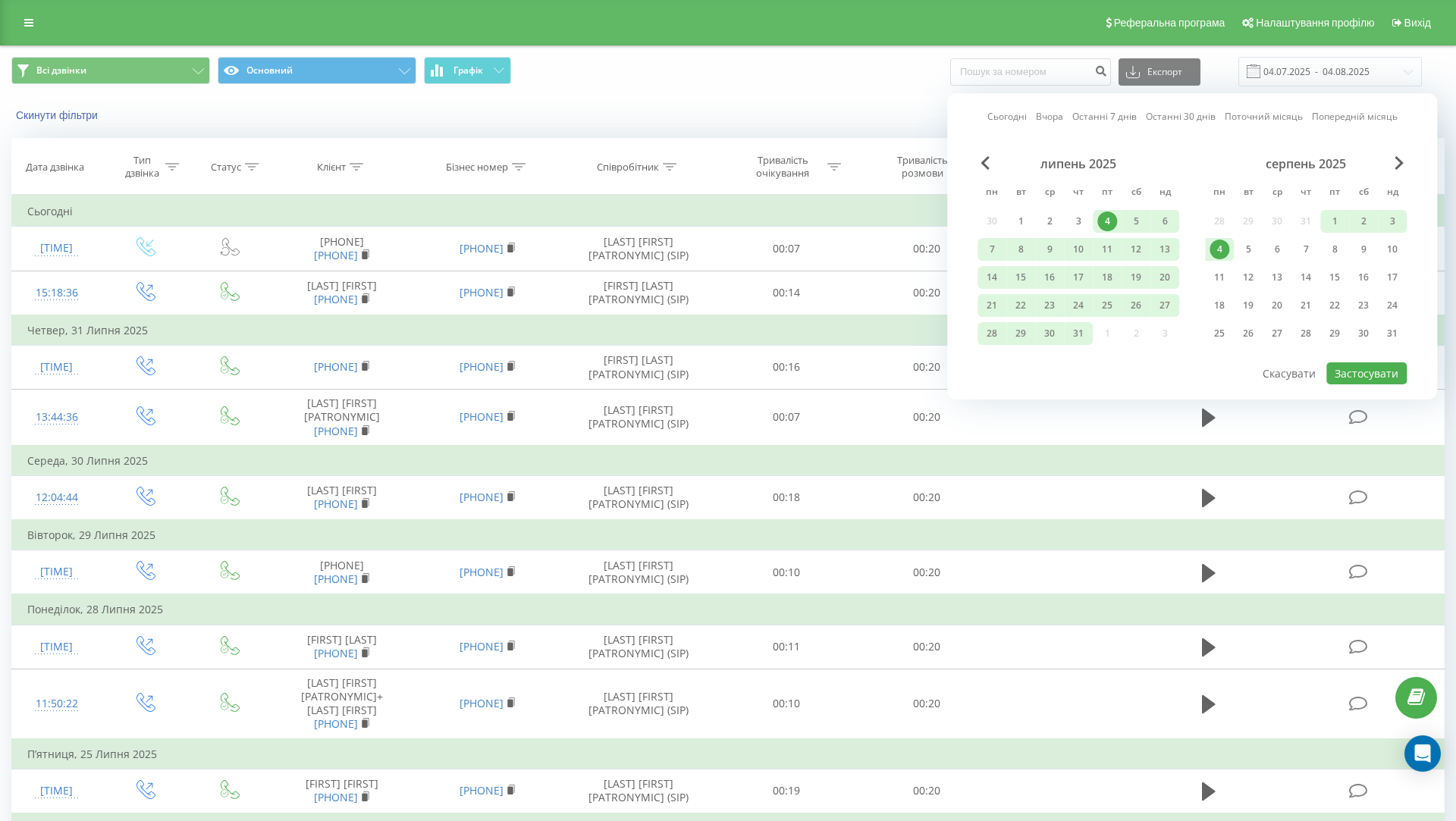click on "4" at bounding box center (1219, 249) 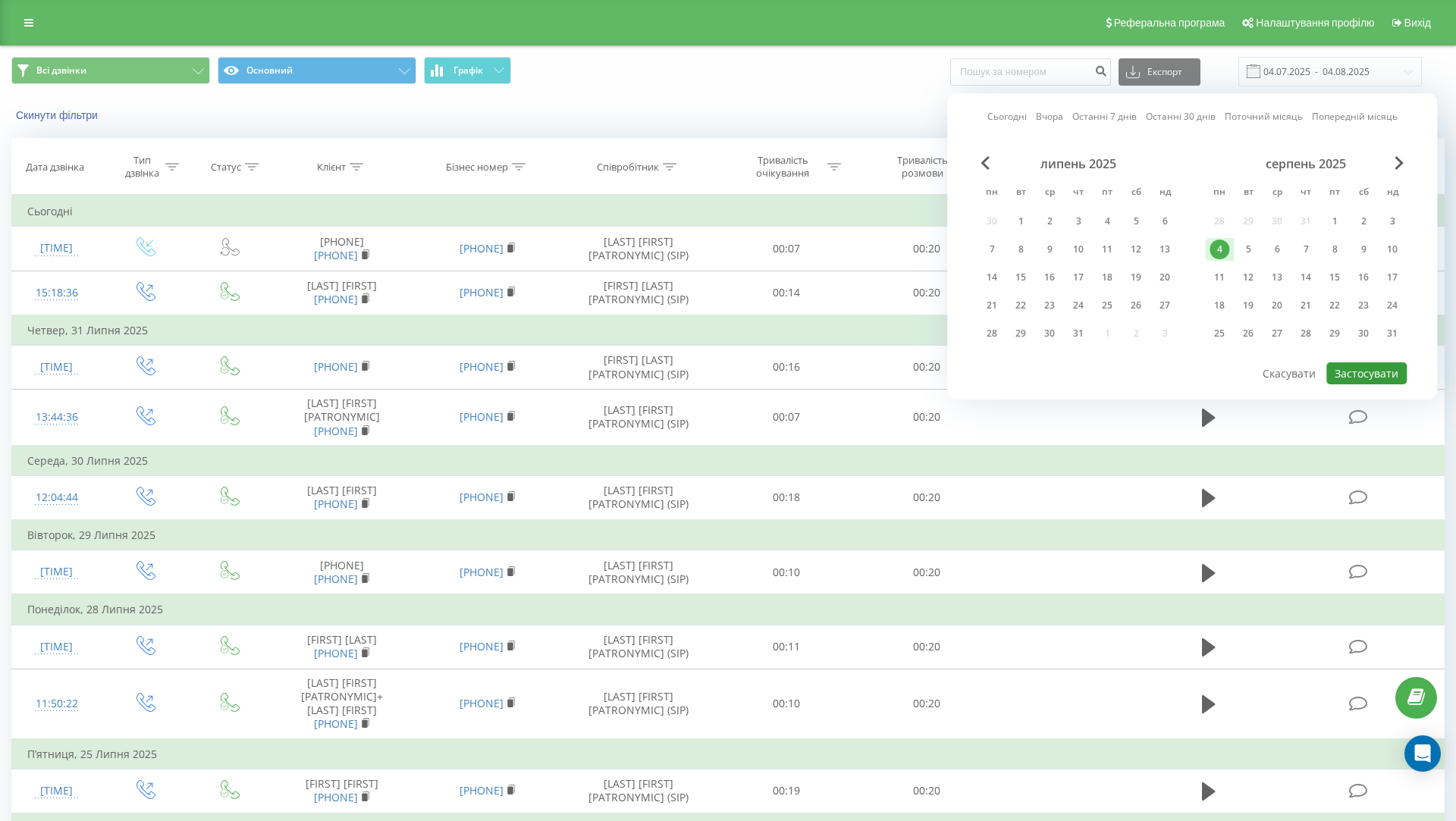 click on "Застосувати" at bounding box center [1367, 373] 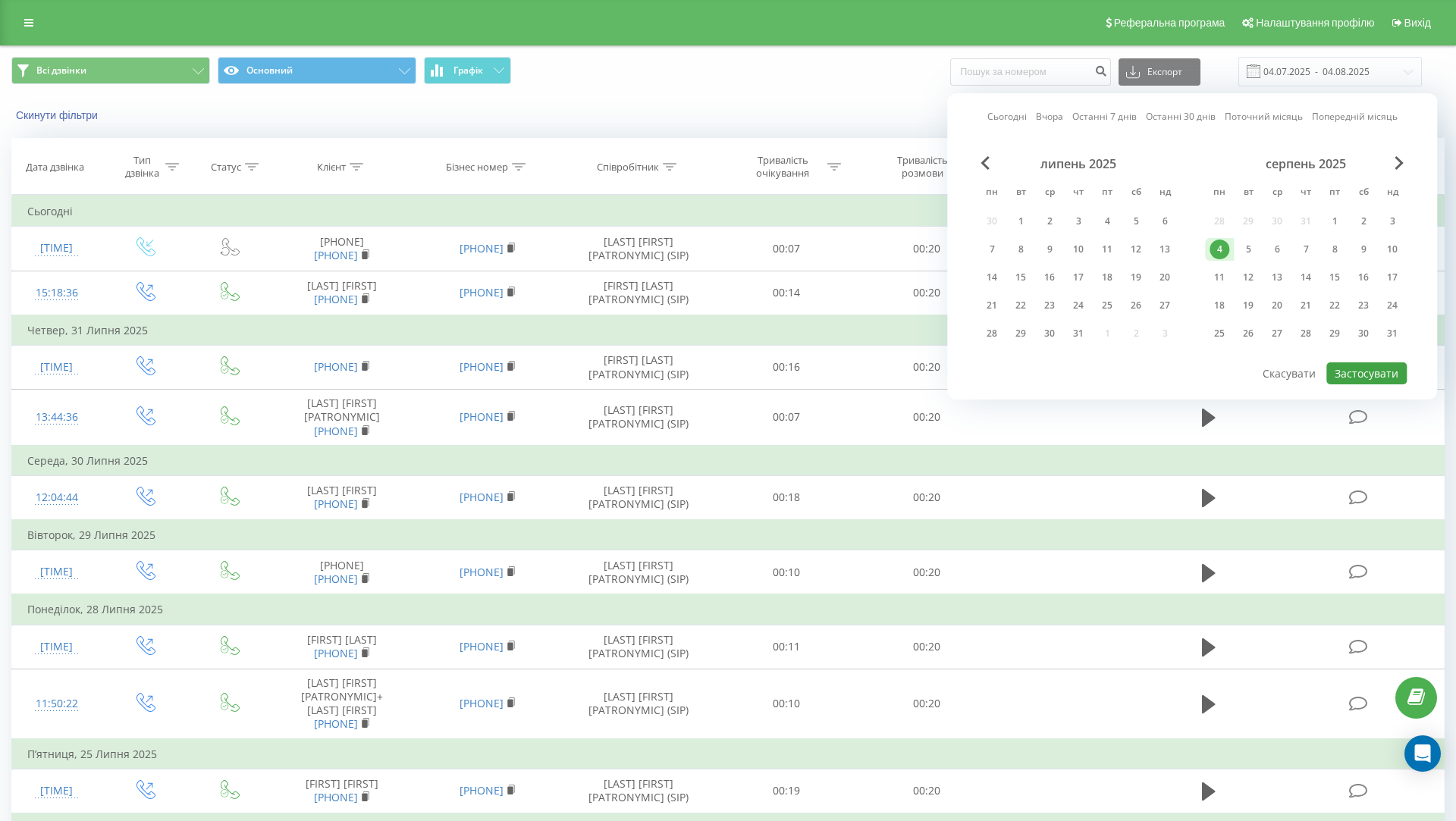 type on "04.08.2025  -  04.08.2025" 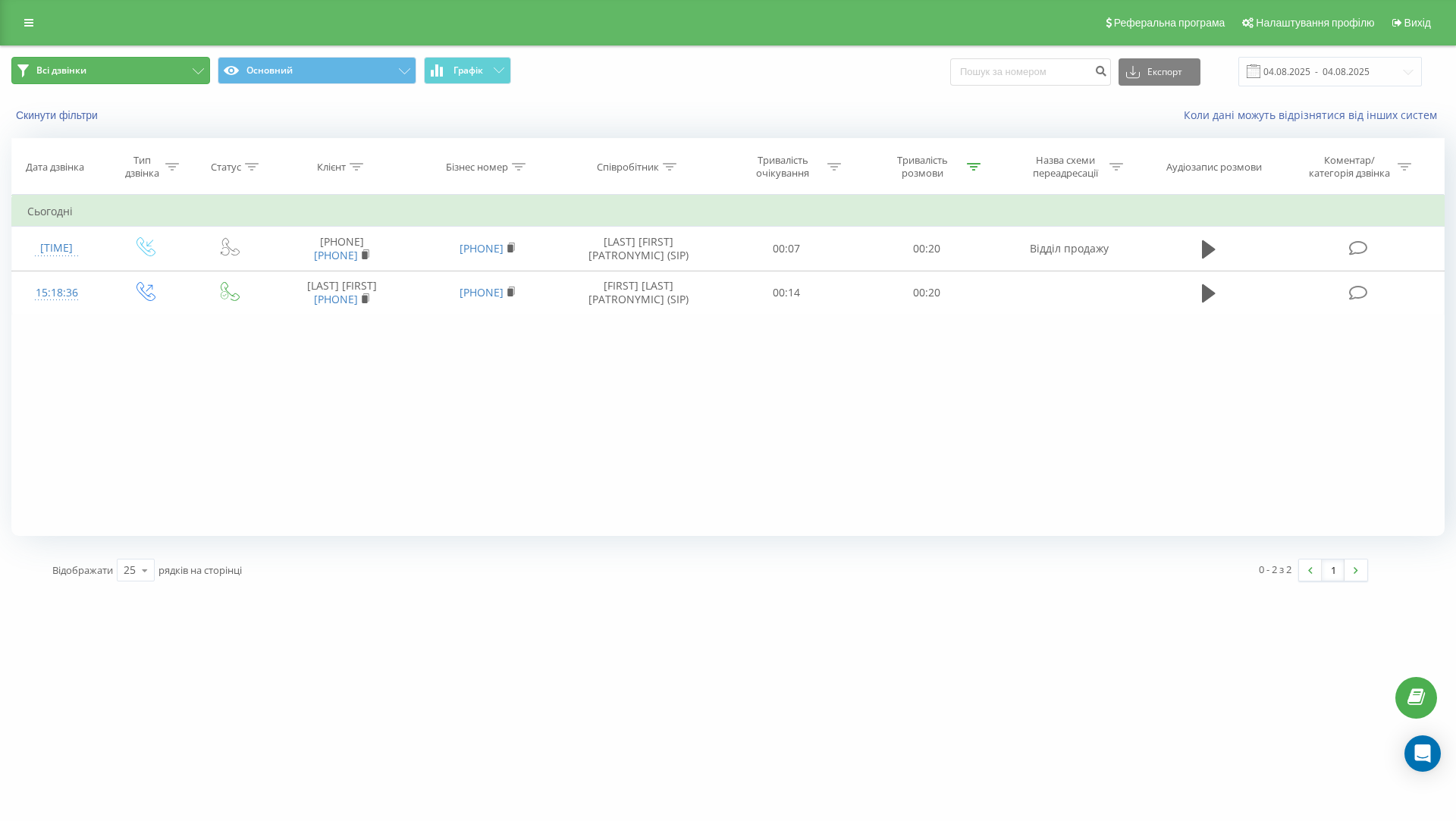 click on "Всі дзвінки" at bounding box center (111, 71) 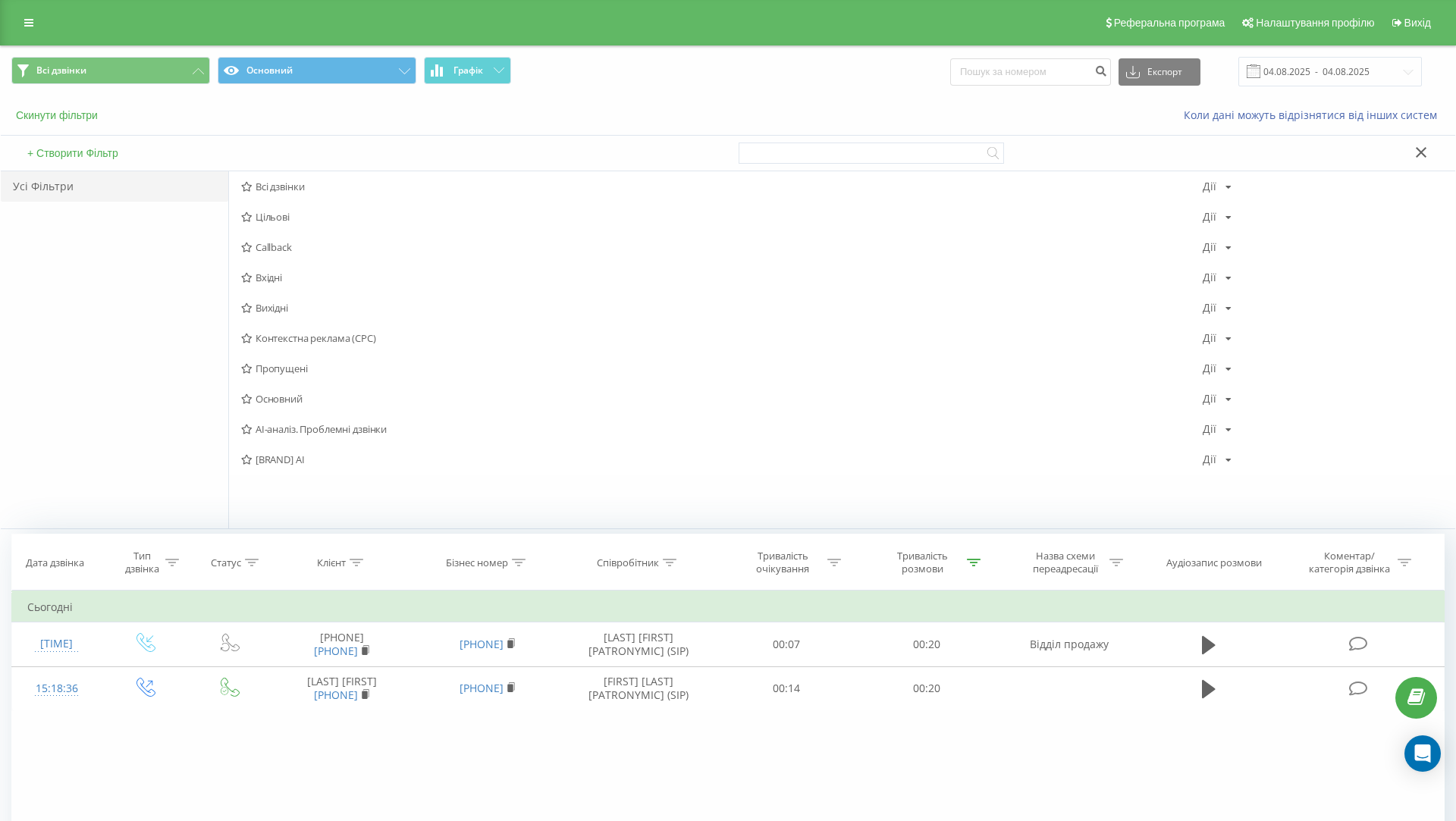 click on "Скинути фільтри" at bounding box center (58, 115) 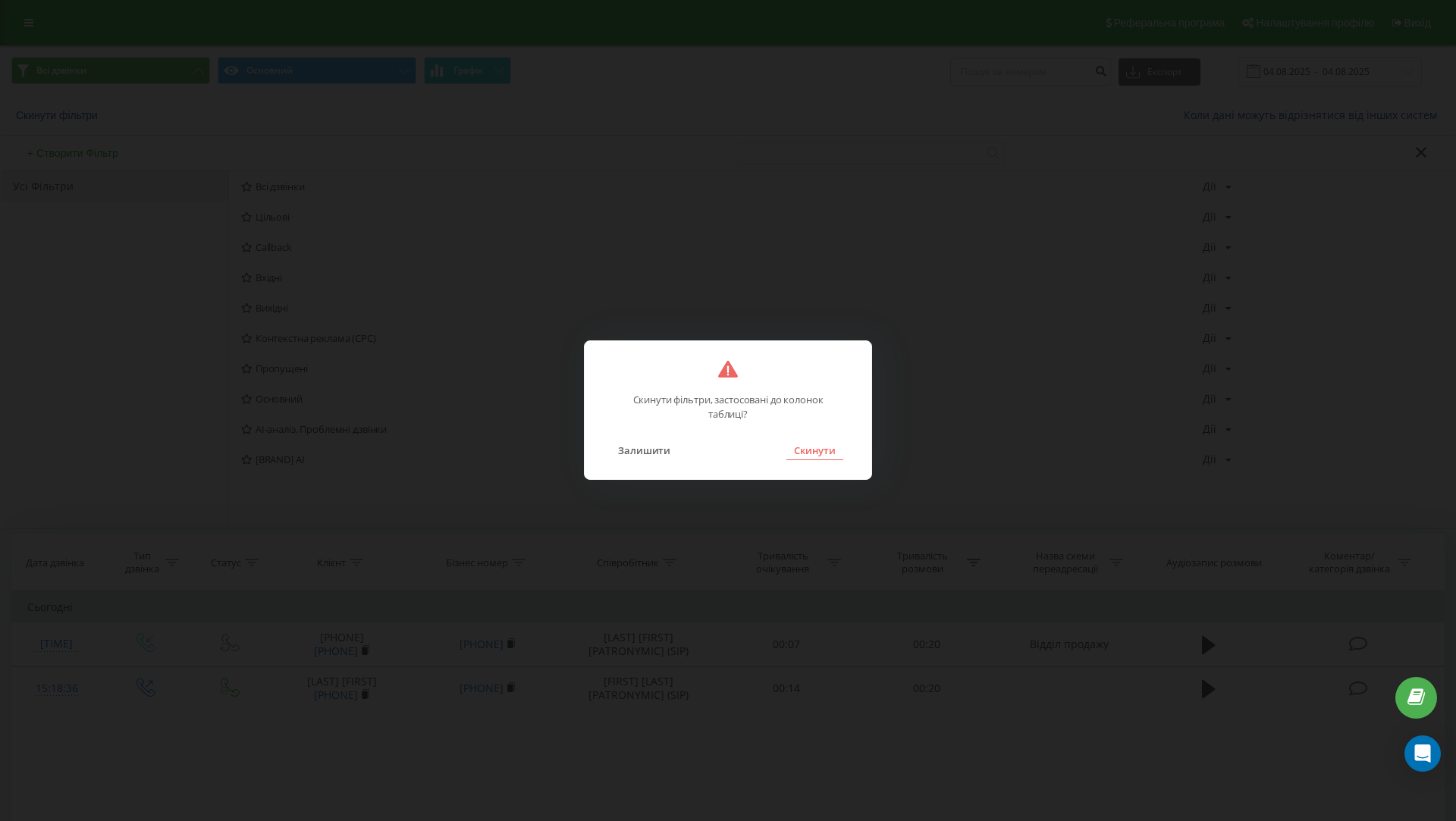click on "Скинути" at bounding box center (814, 450) 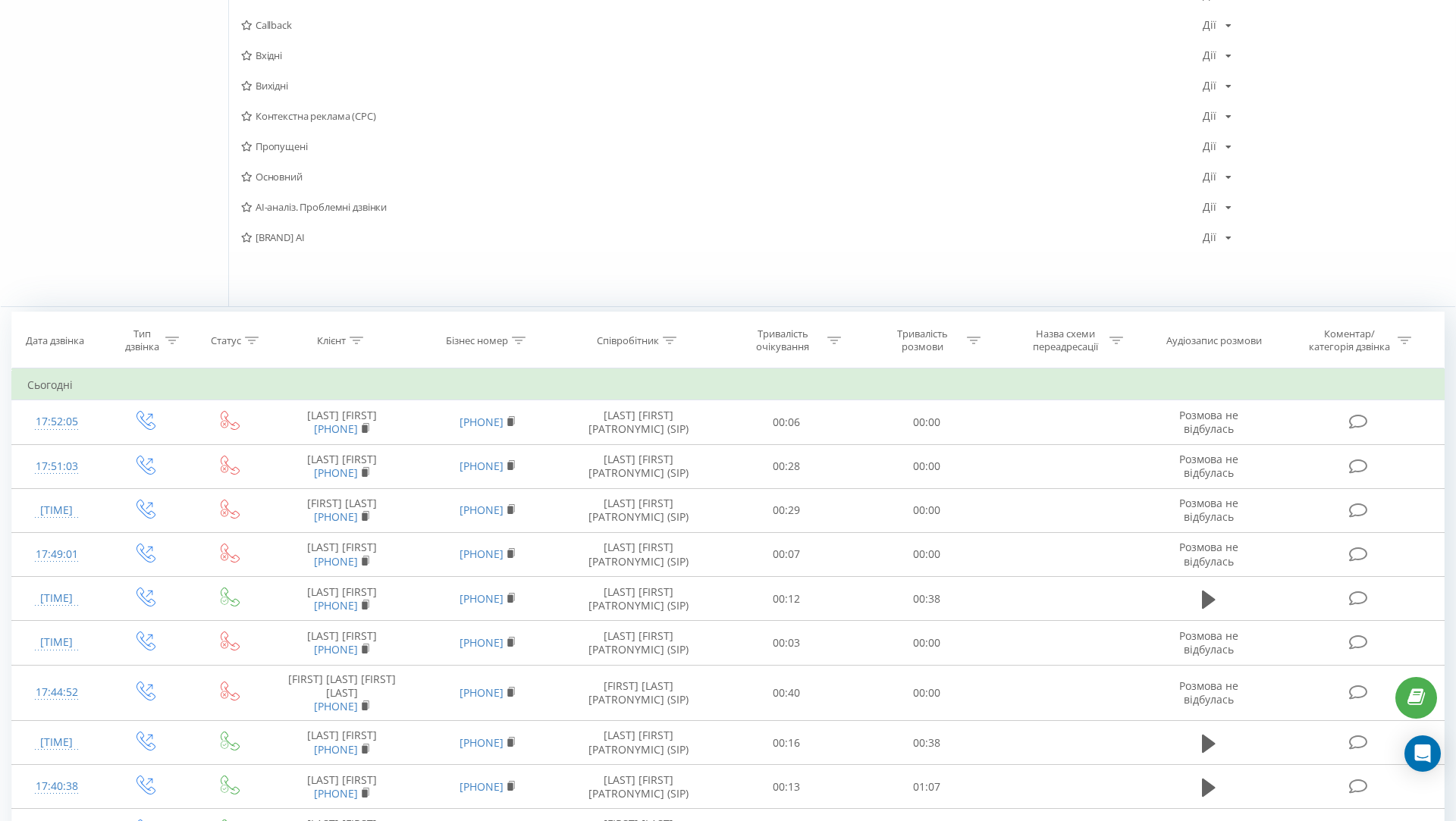 scroll, scrollTop: 483, scrollLeft: 0, axis: vertical 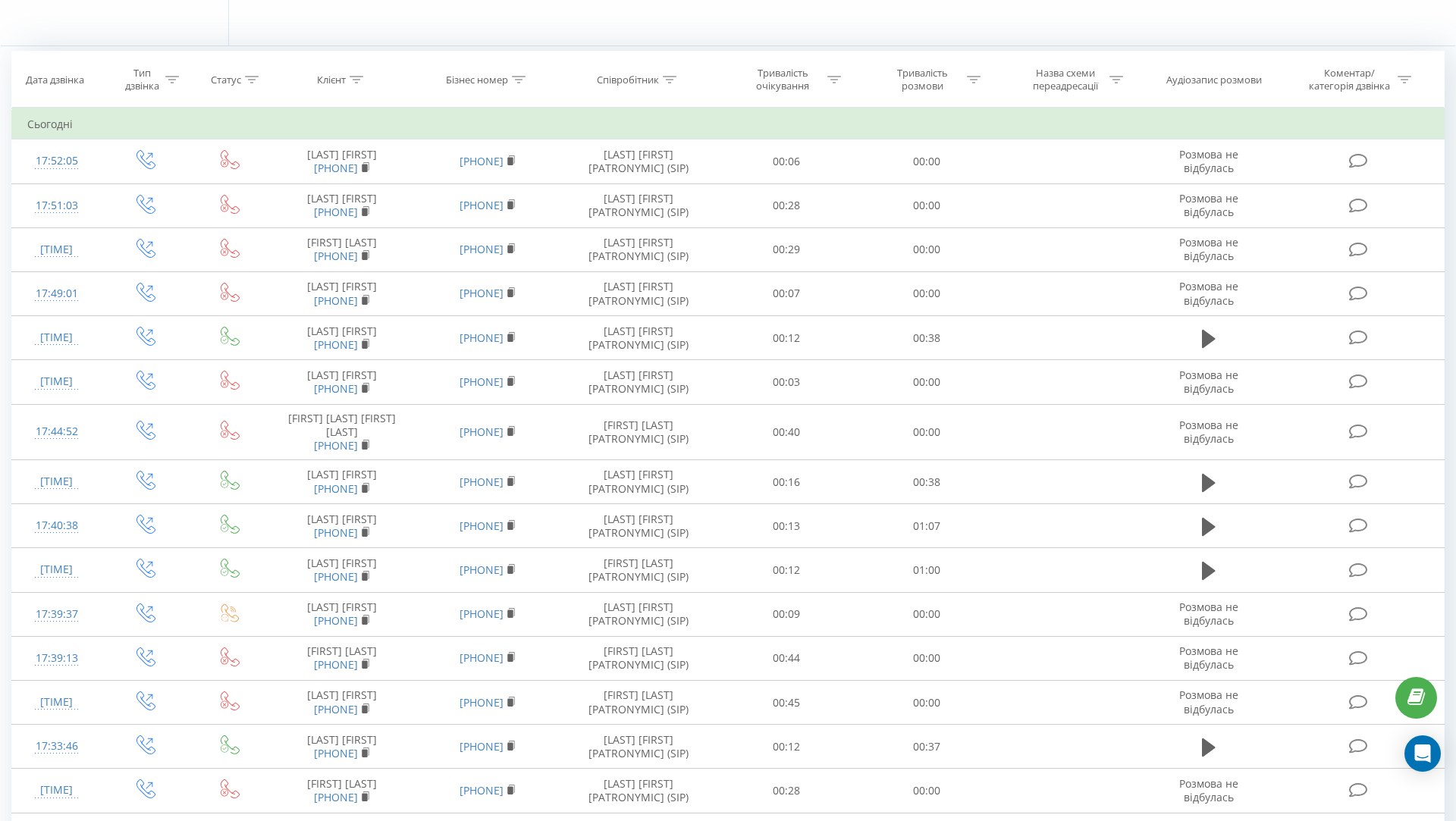 click on "Назва схеми переадресації" at bounding box center [1065, 80] 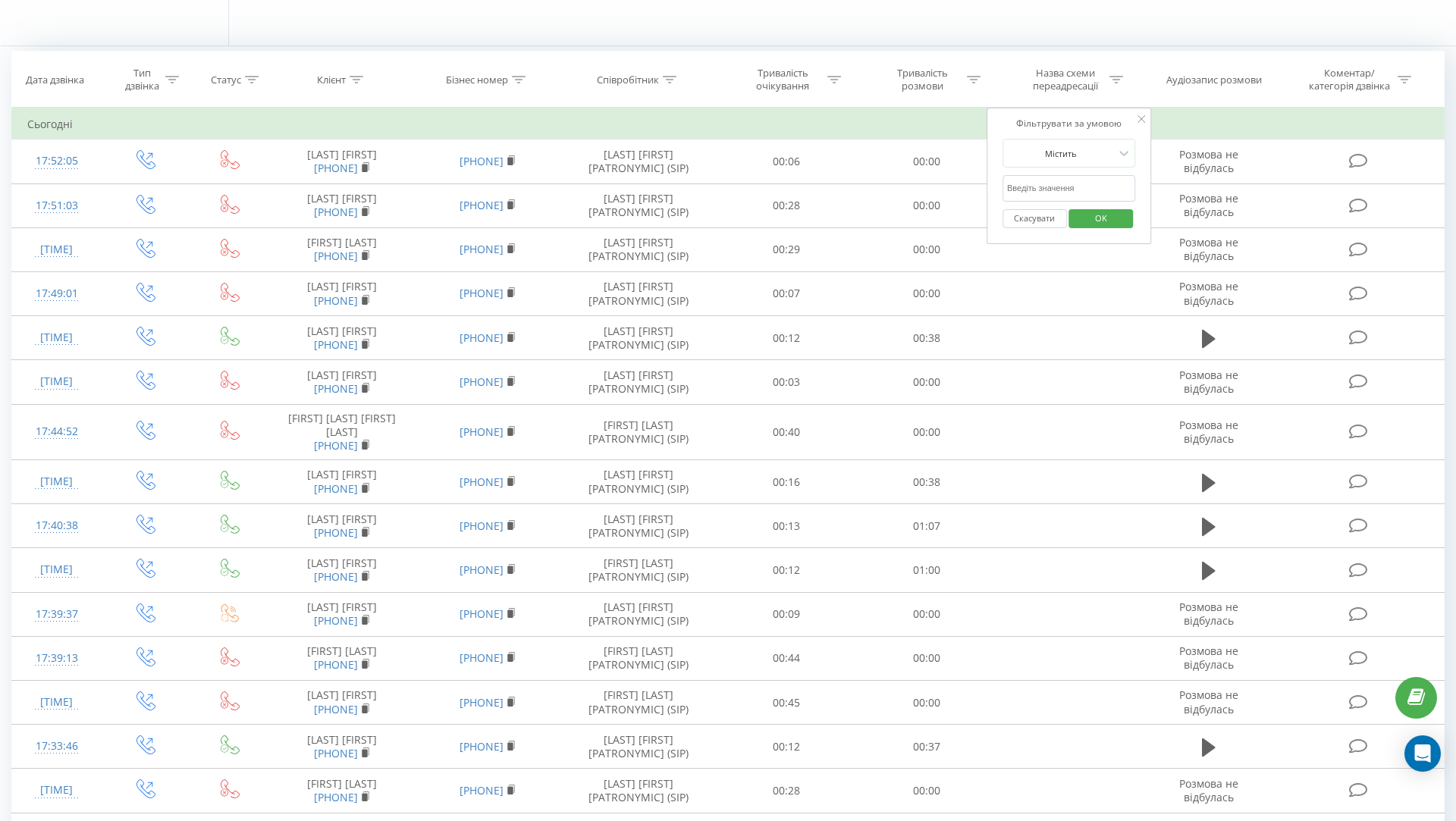 click on "Тривалість розмови" at bounding box center [922, 80] 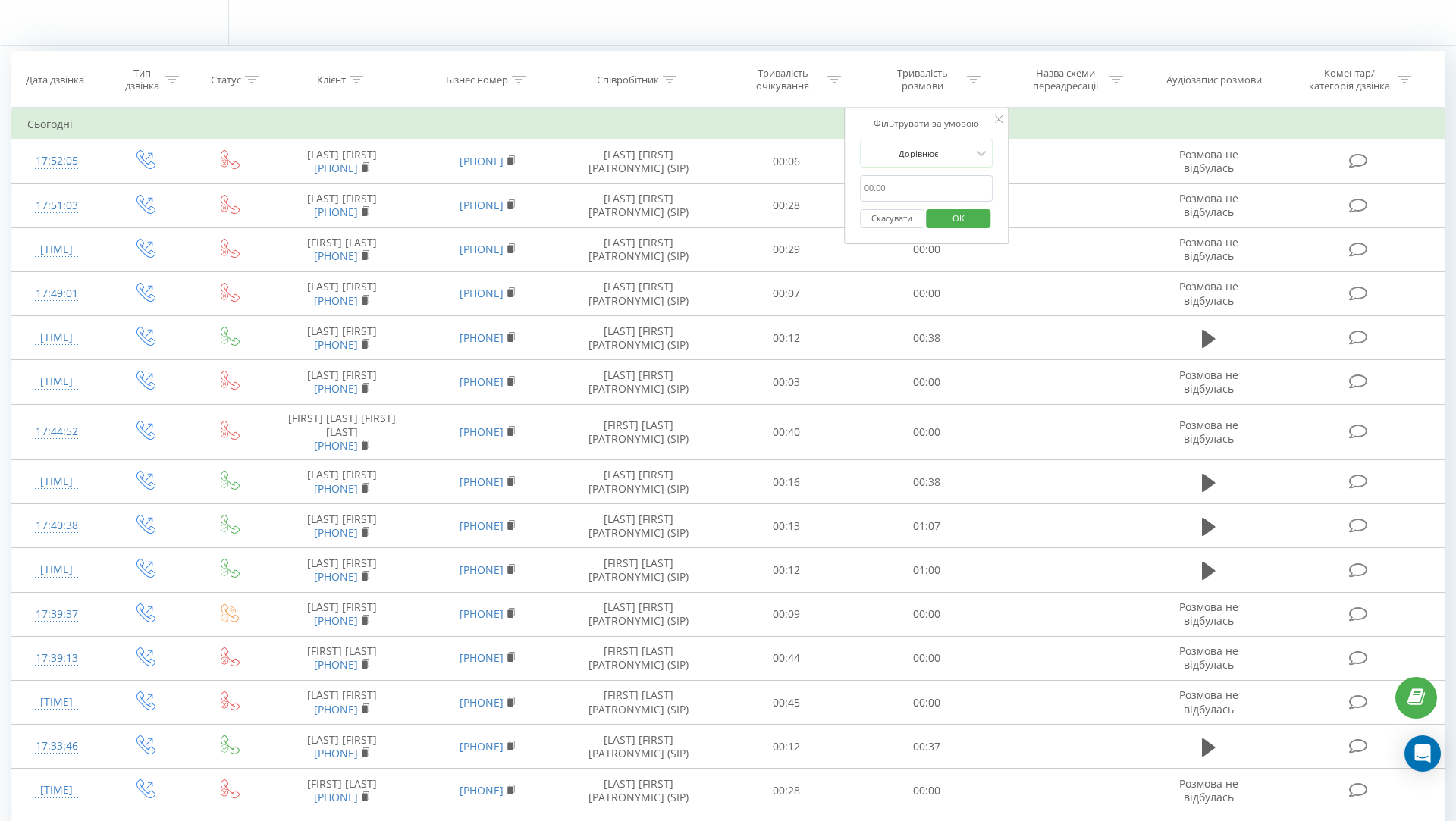 click at bounding box center (927, 188) 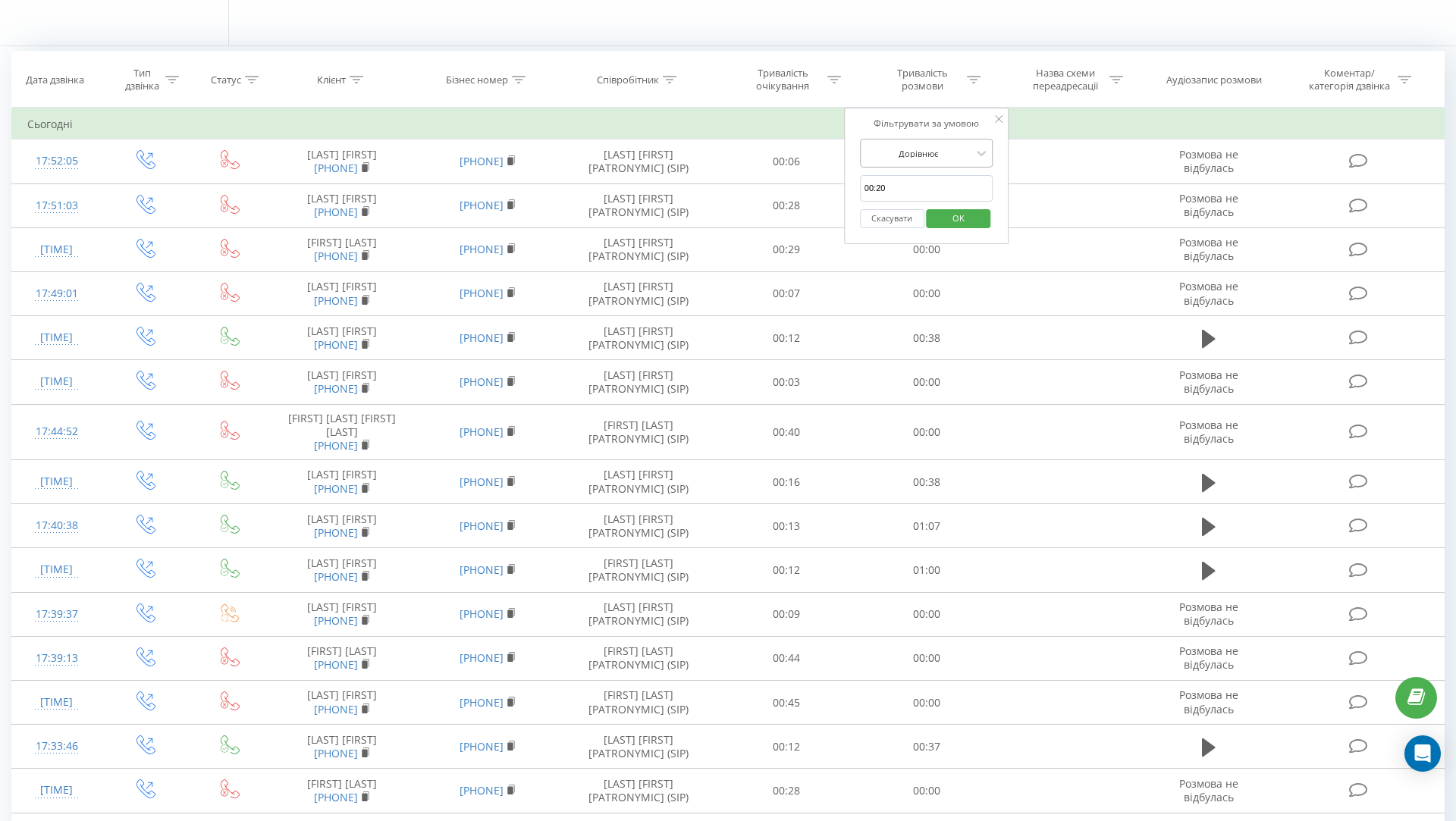 click at bounding box center [918, 153] 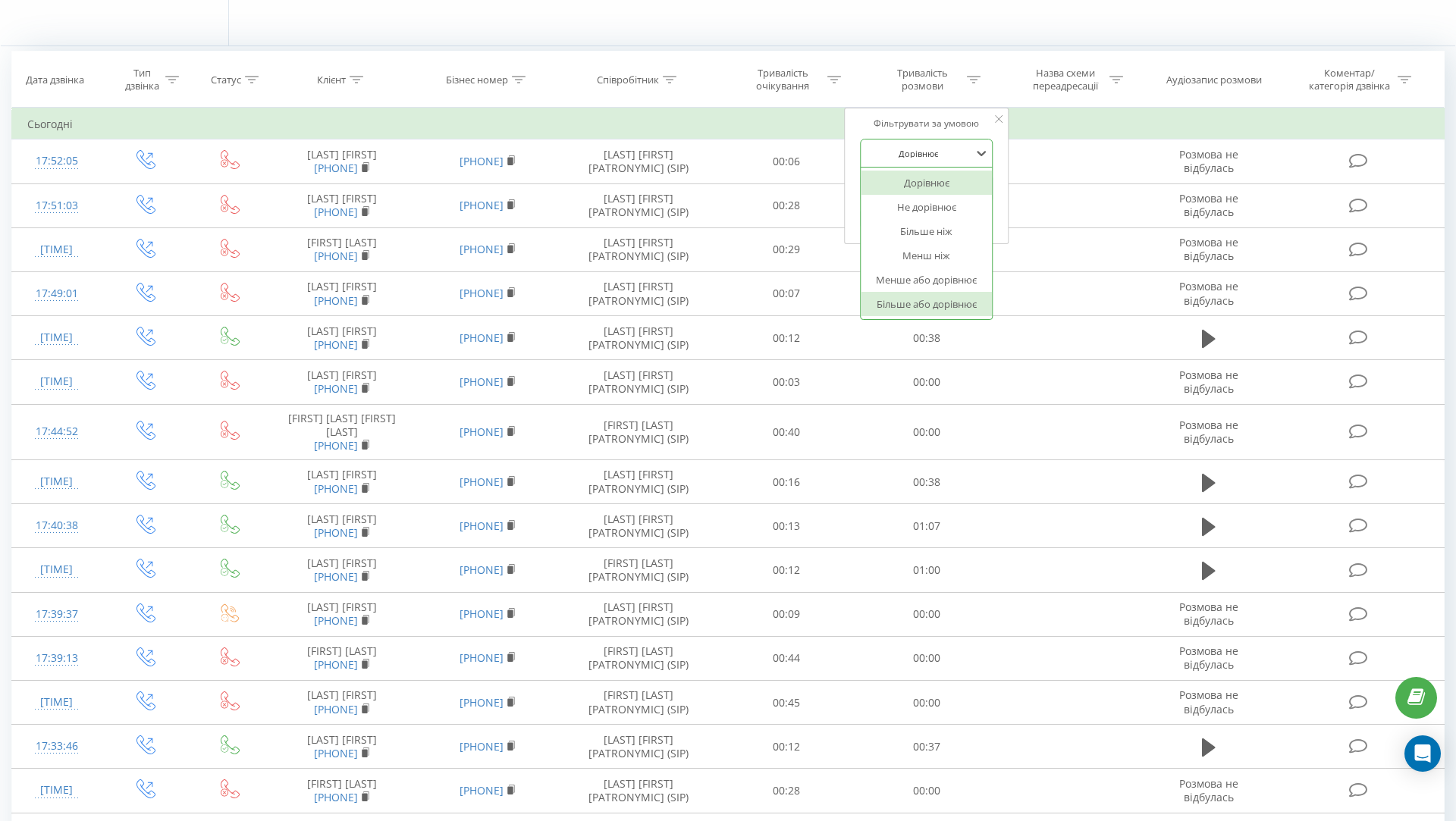 click on "Більше або дорівнює" at bounding box center (927, 304) 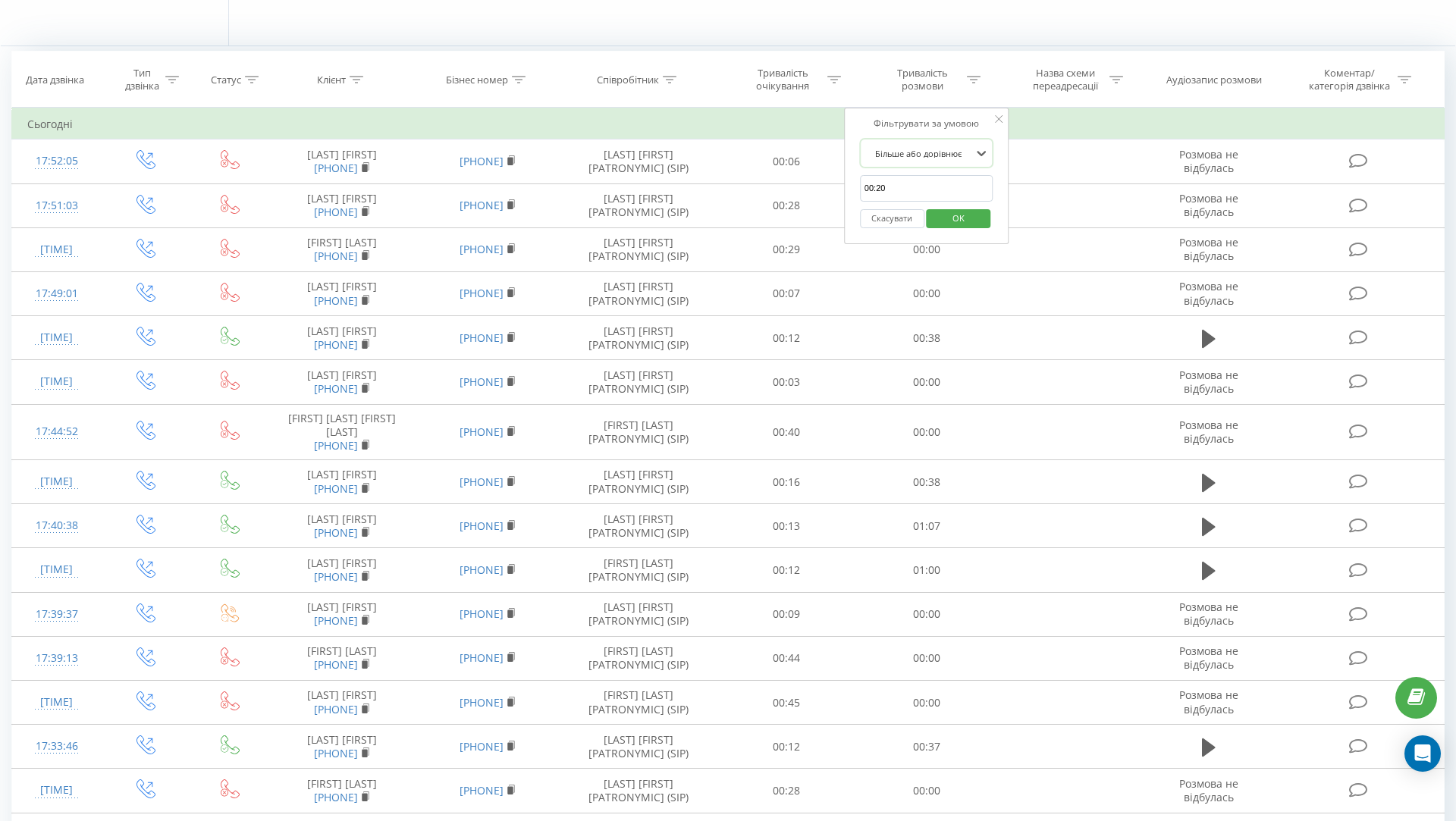 click on "OK" at bounding box center [959, 218] 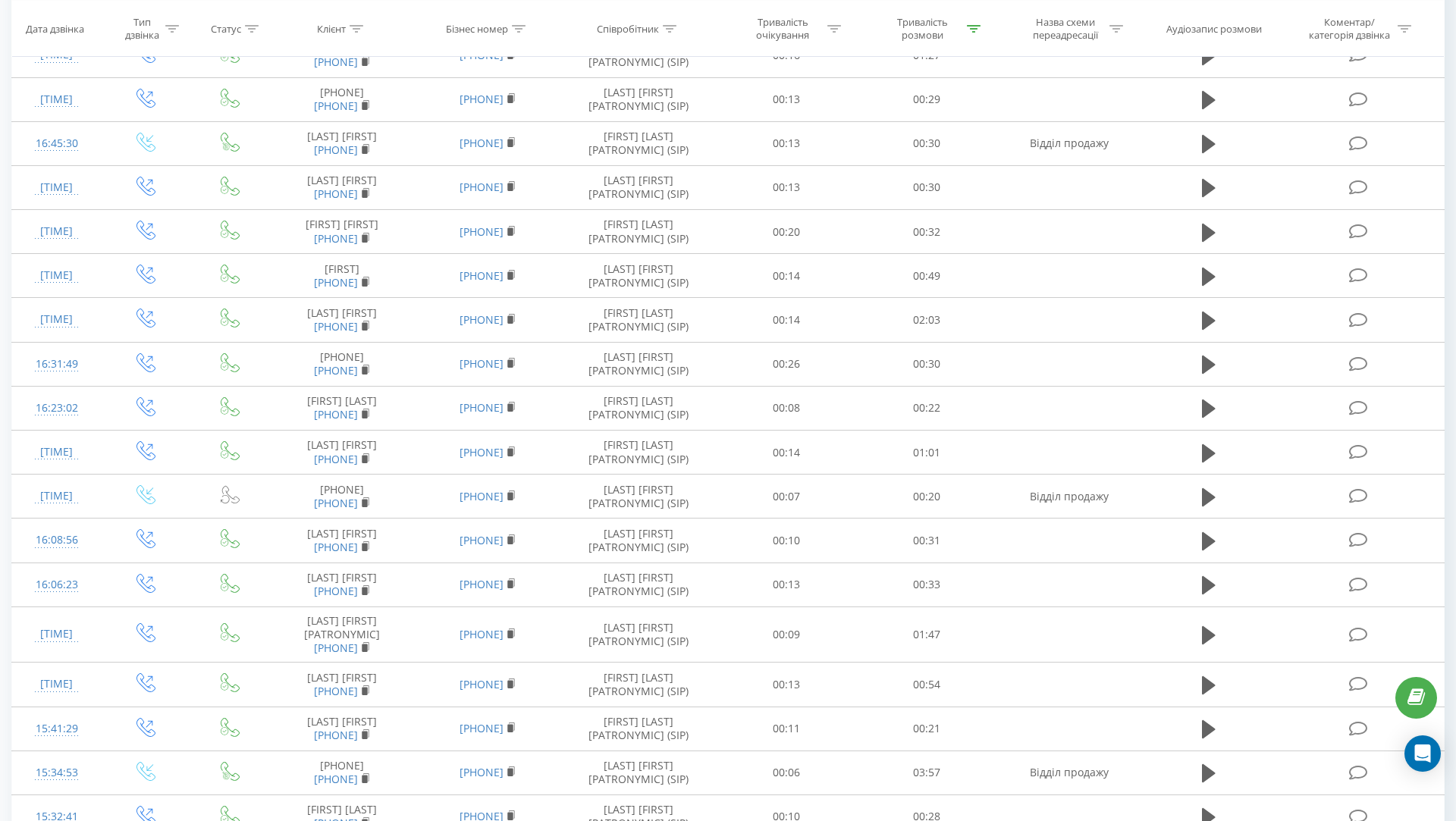 scroll, scrollTop: 1000, scrollLeft: 0, axis: vertical 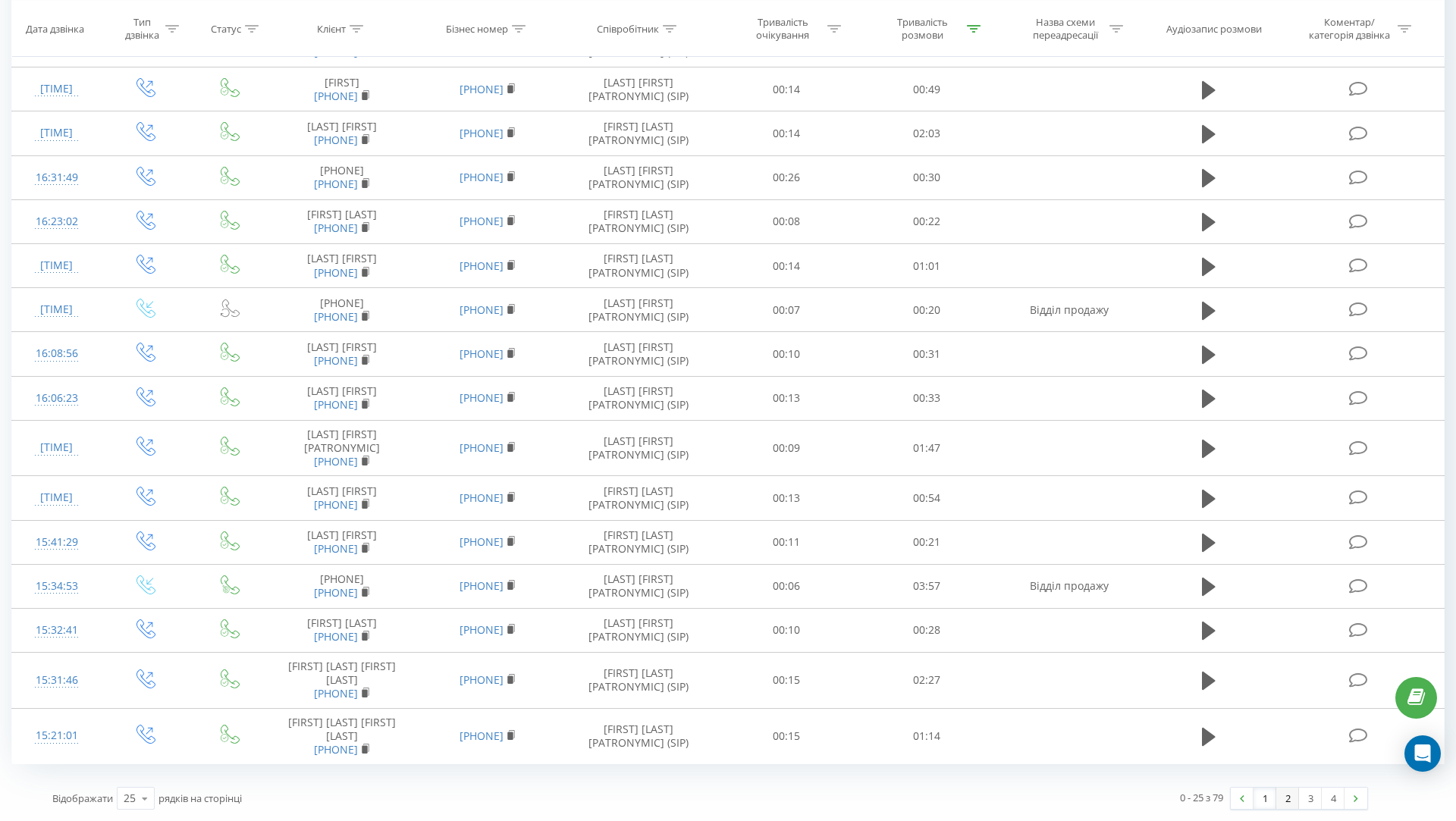 click on "2" at bounding box center (1288, 798) 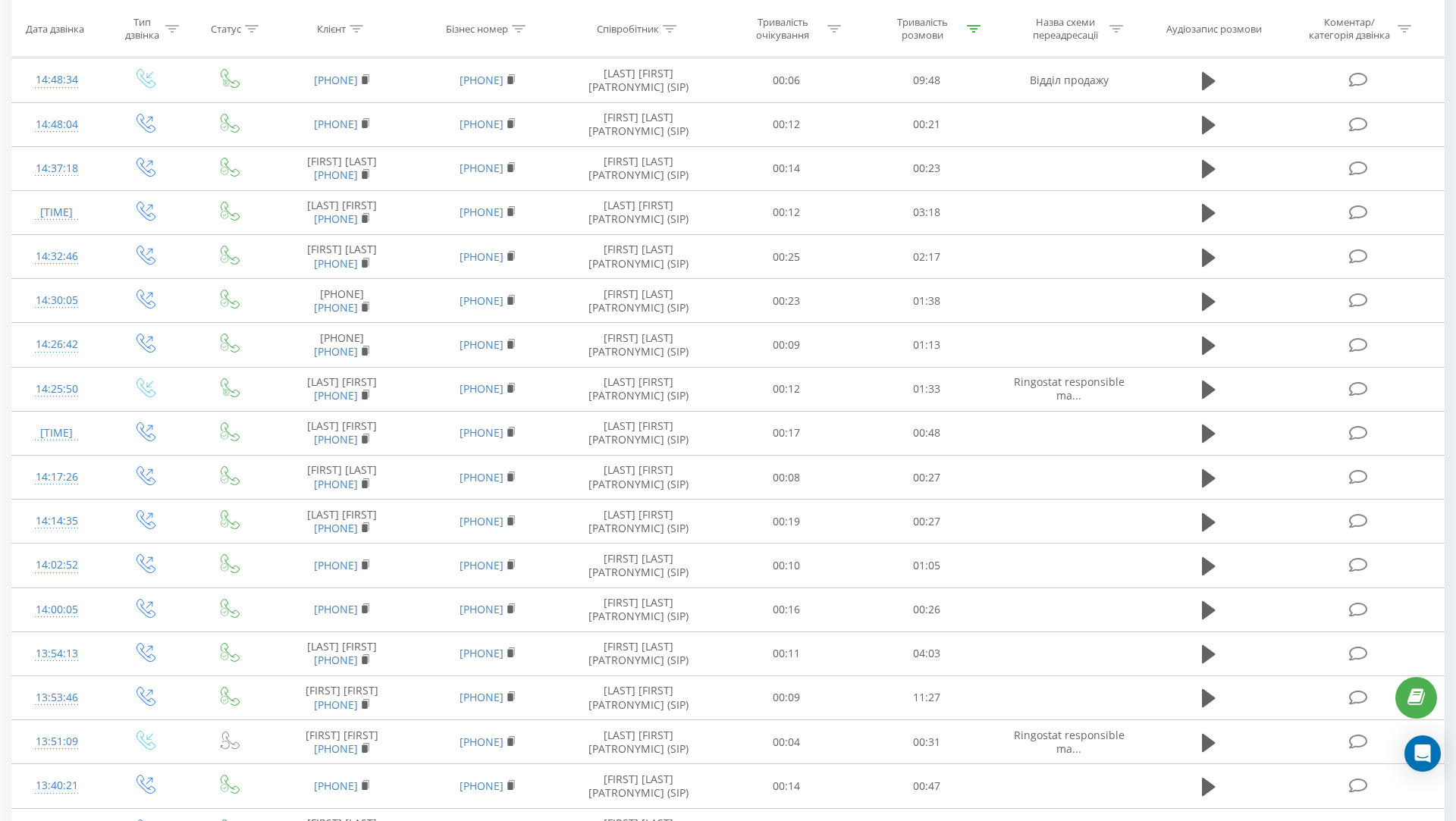 scroll, scrollTop: 965, scrollLeft: 0, axis: vertical 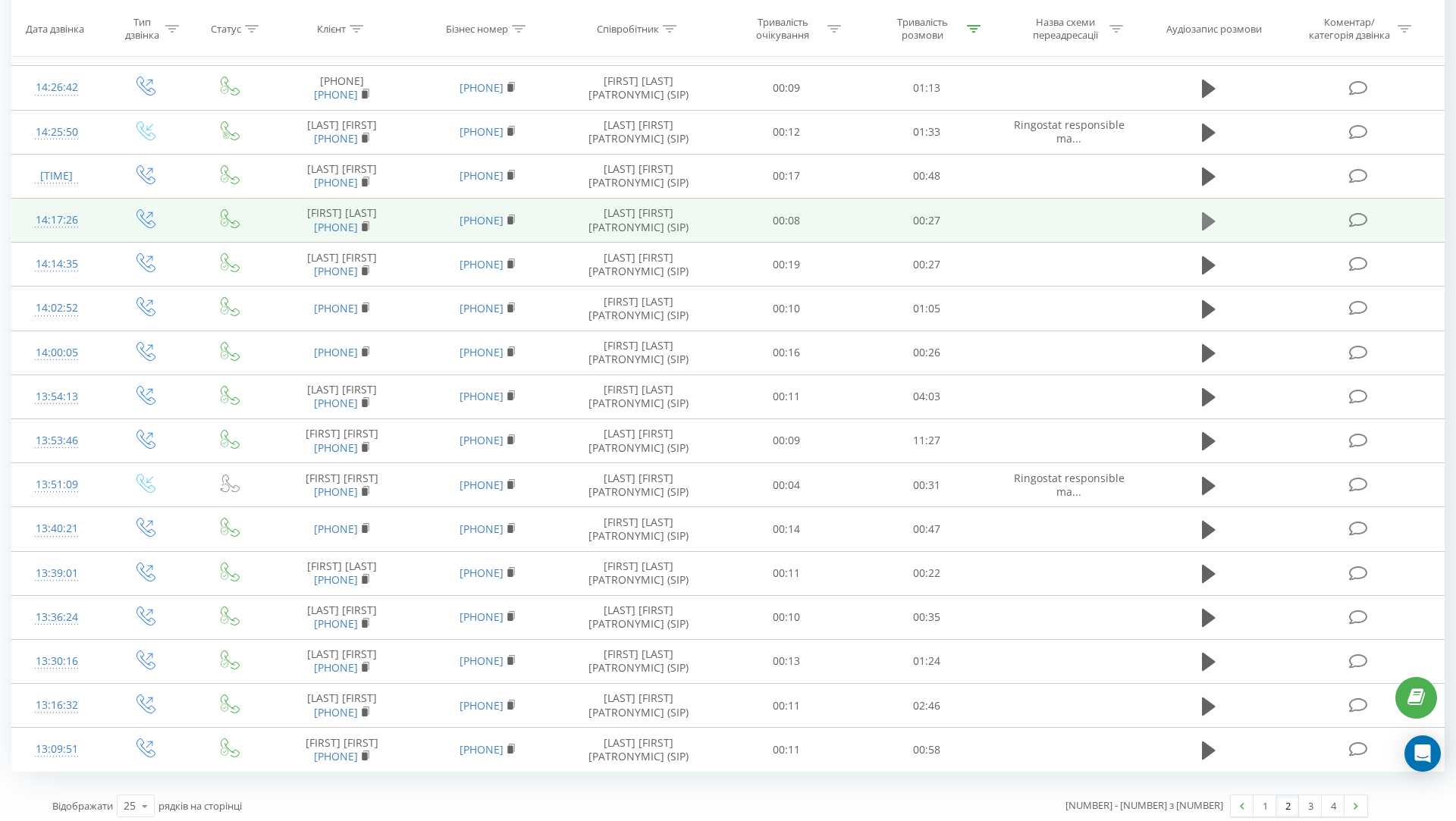 click 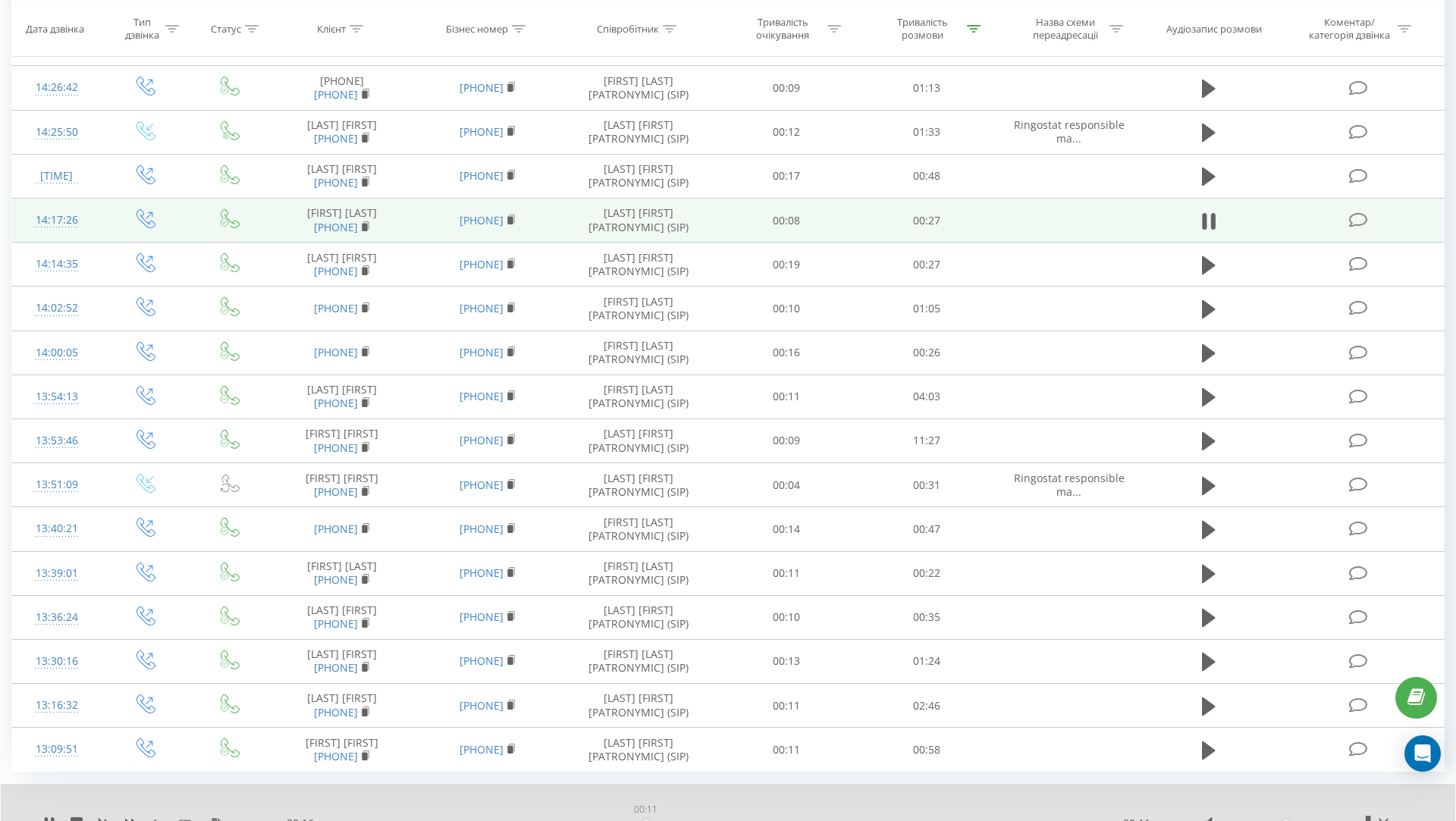 click on "00:11" at bounding box center (718, 823) 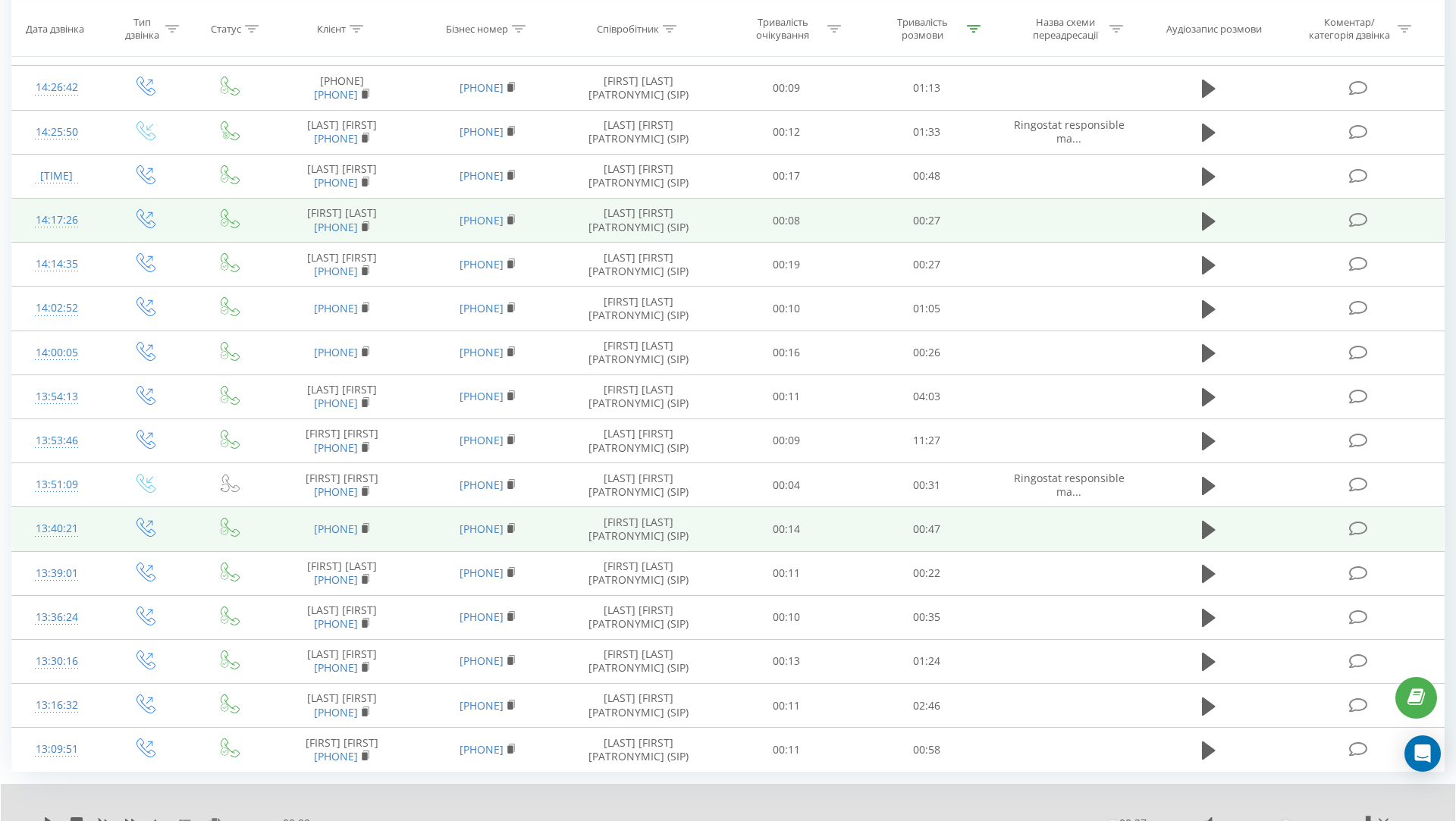 scroll, scrollTop: 1023, scrollLeft: 0, axis: vertical 